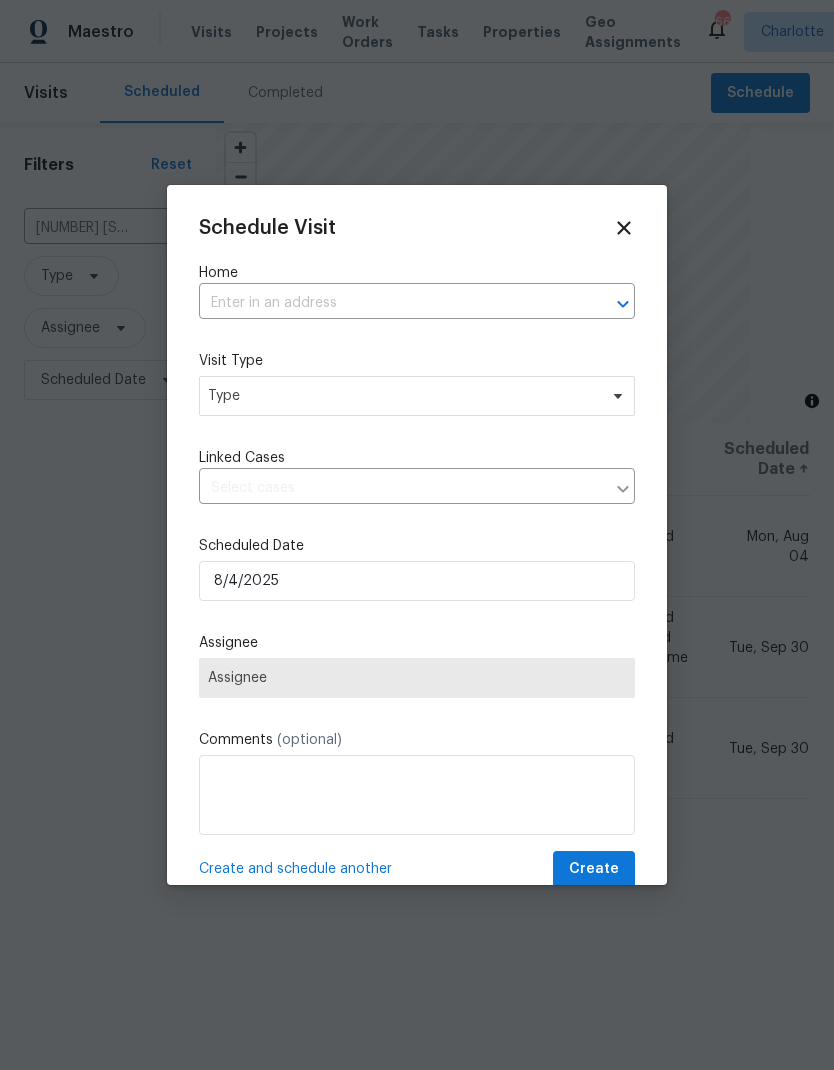 scroll, scrollTop: 0, scrollLeft: 0, axis: both 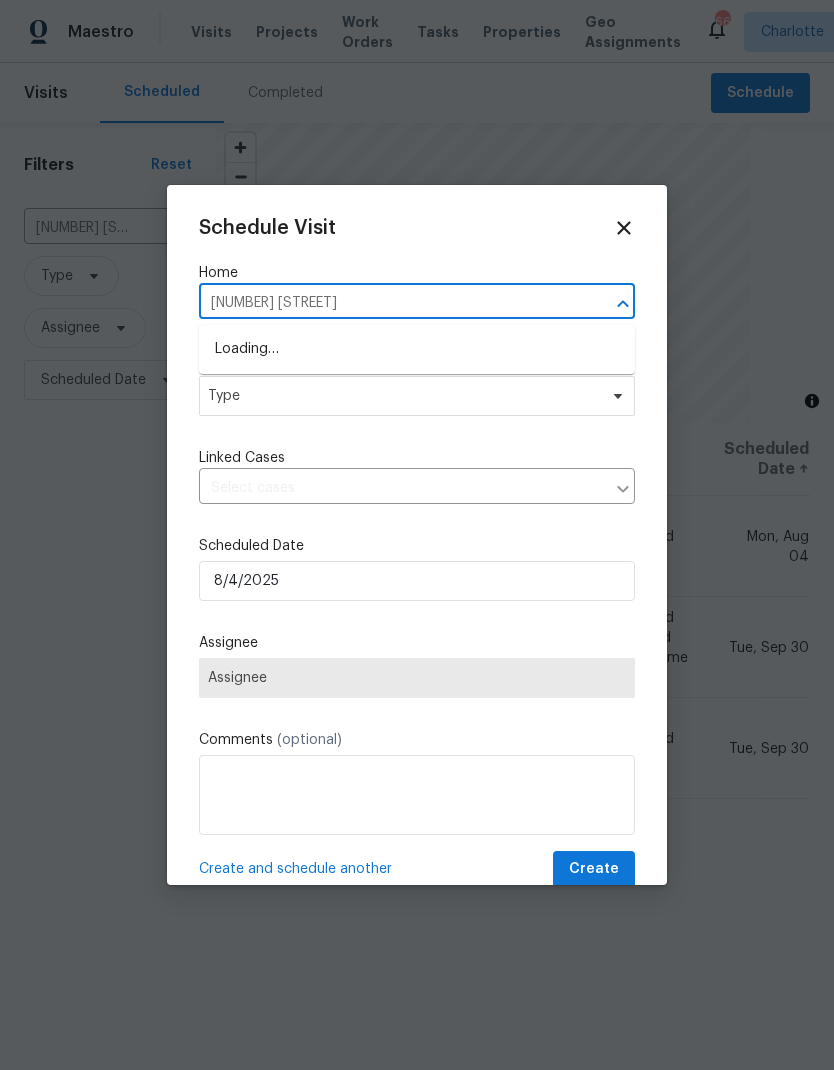 type on "[NUMBER] [STREET]" 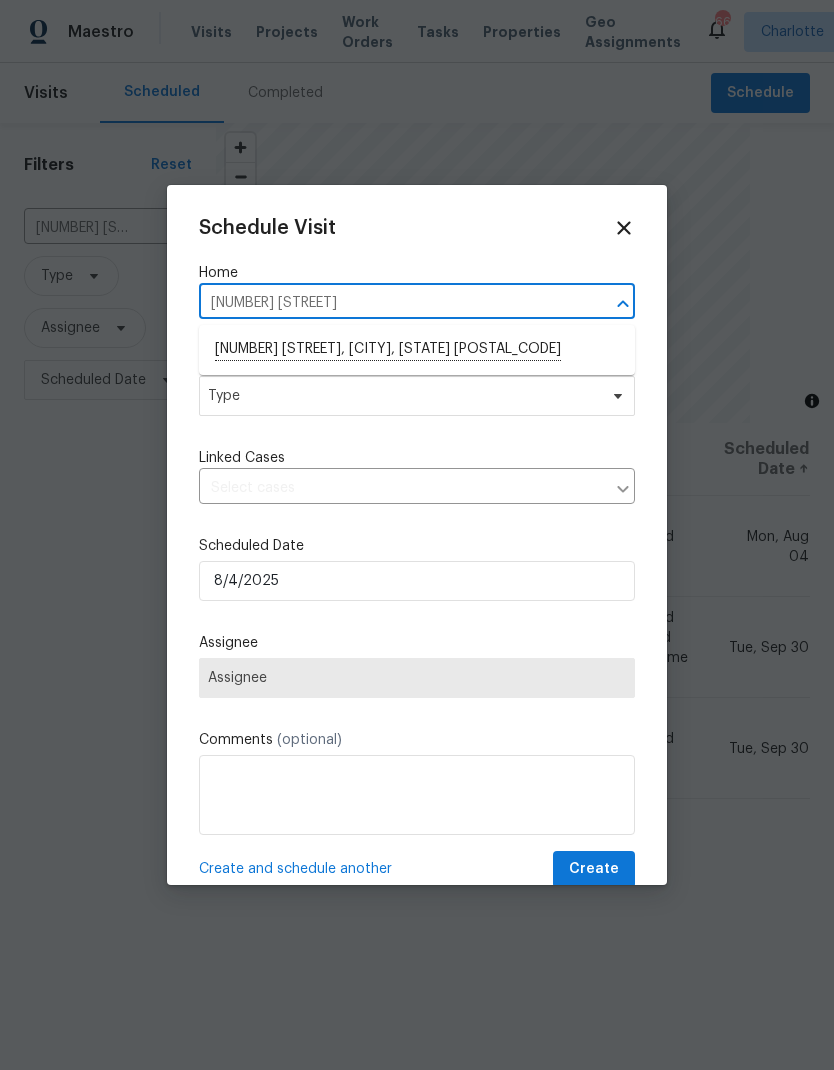 click on "[NUMBER] [STREET], [CITY], [STATE] [POSTAL_CODE]" at bounding box center [417, 350] 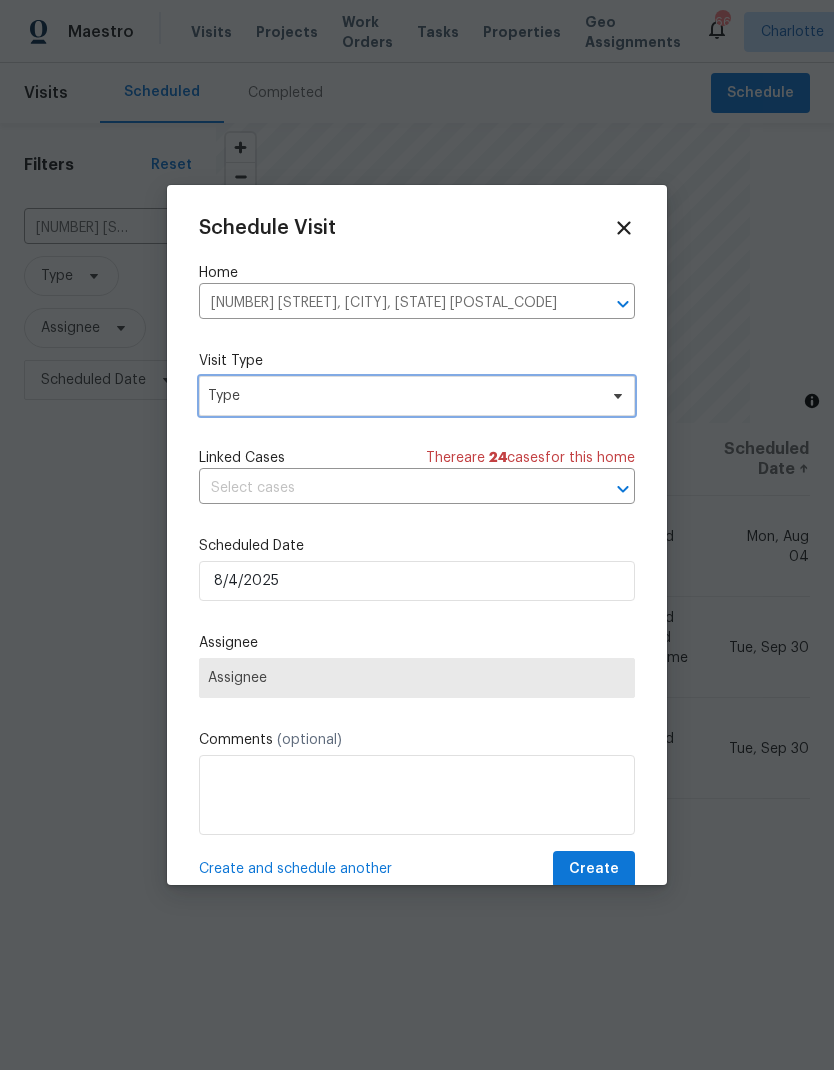 click 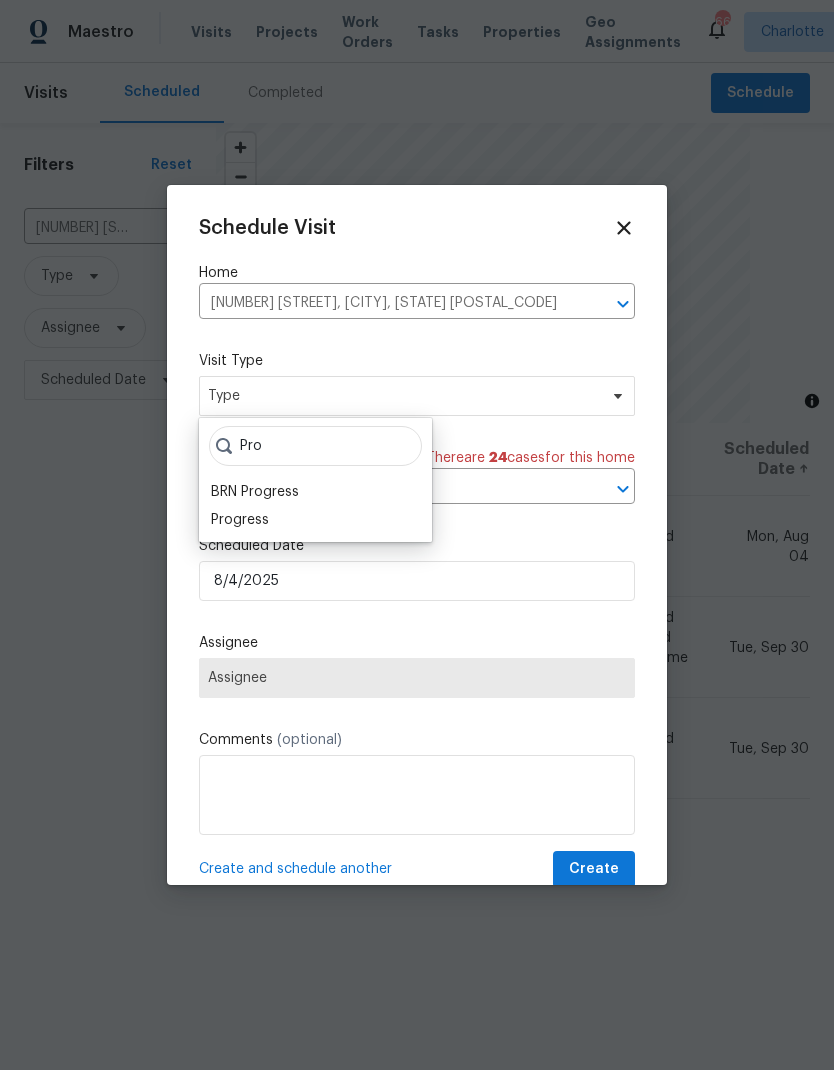 type on "Pro" 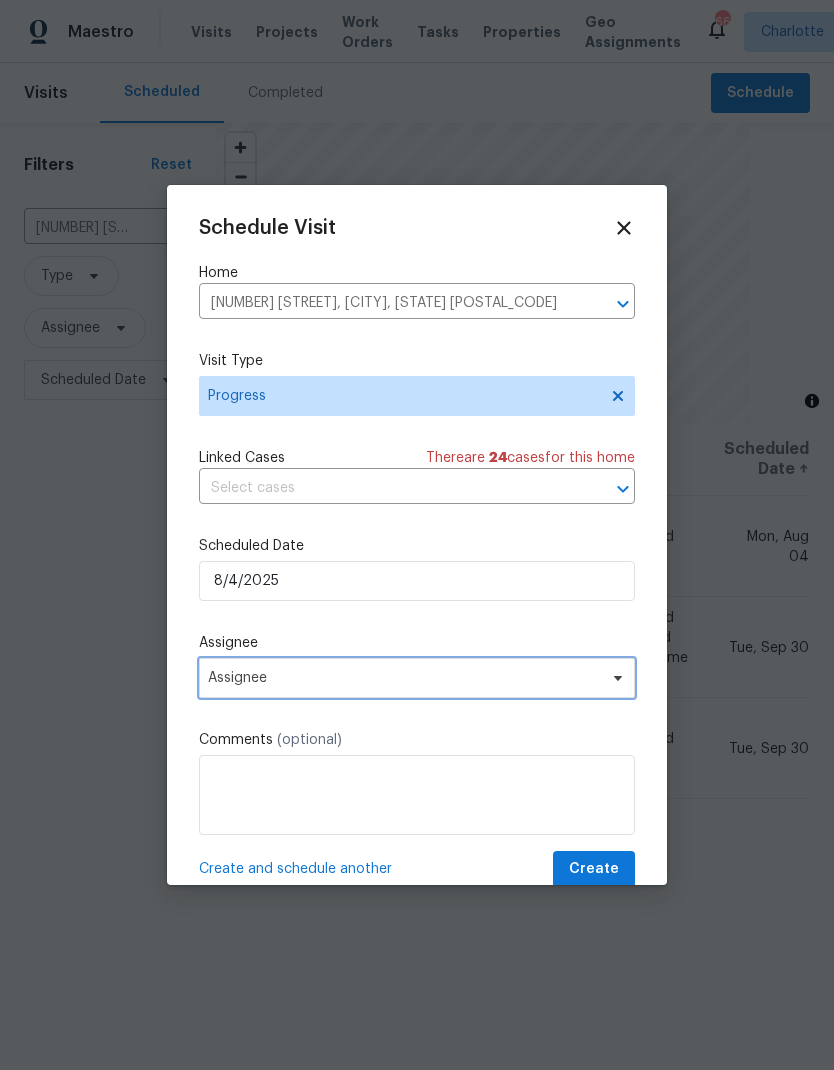 click 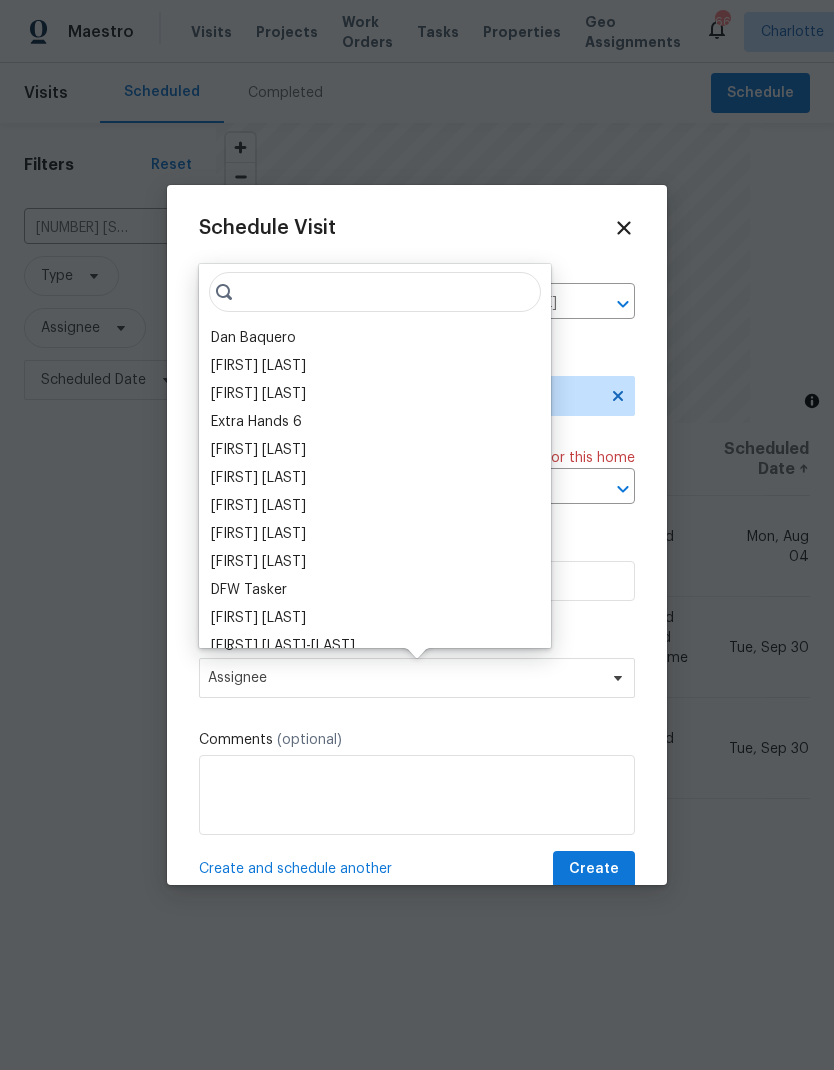 click on "Dan Baquero" at bounding box center [253, 338] 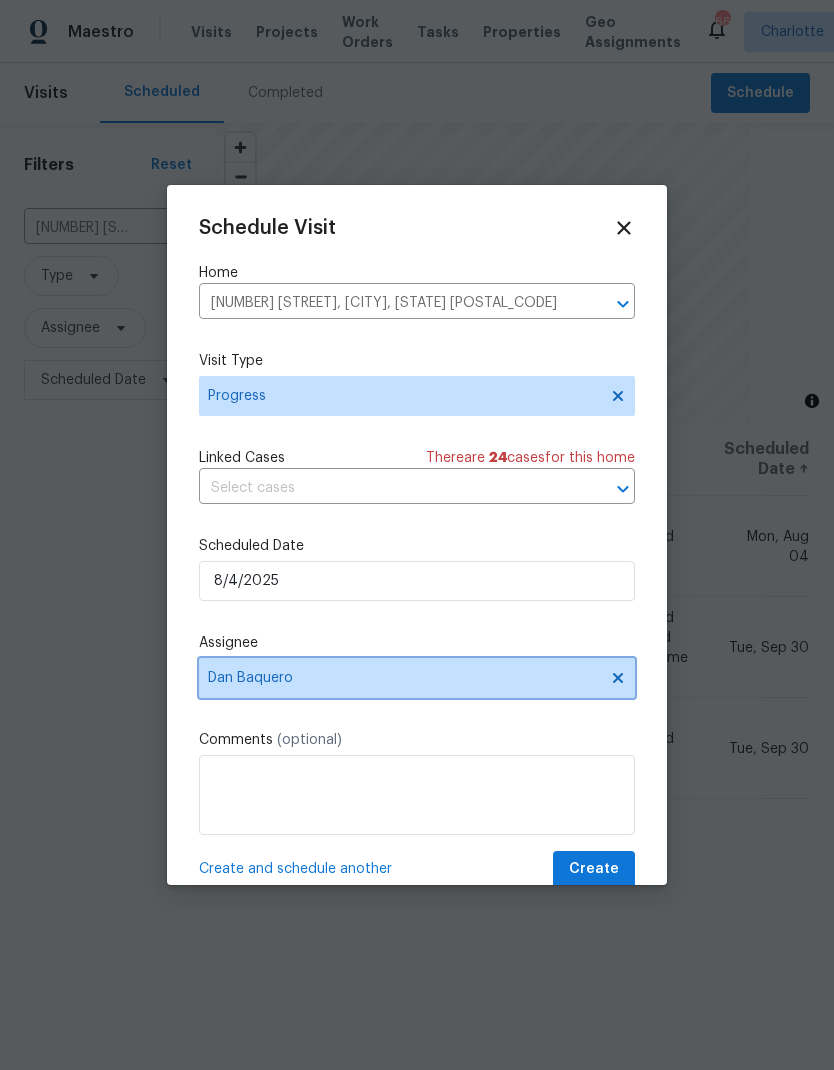 click 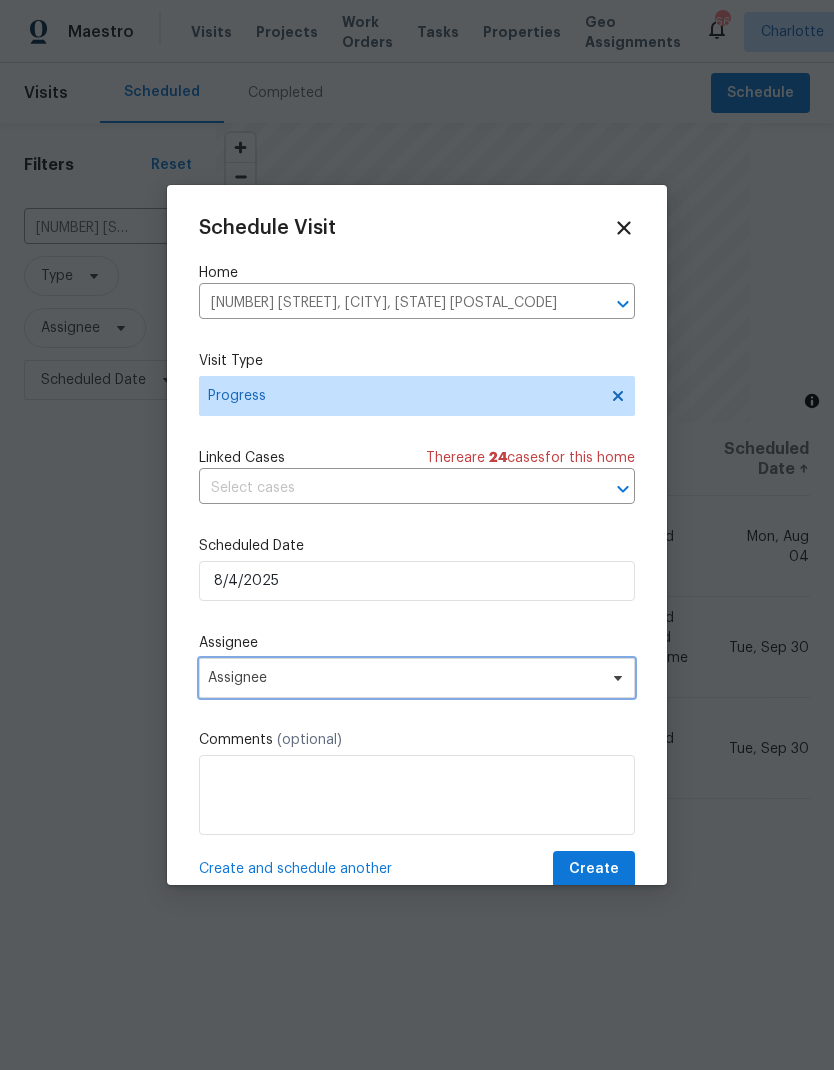 click at bounding box center [615, 678] 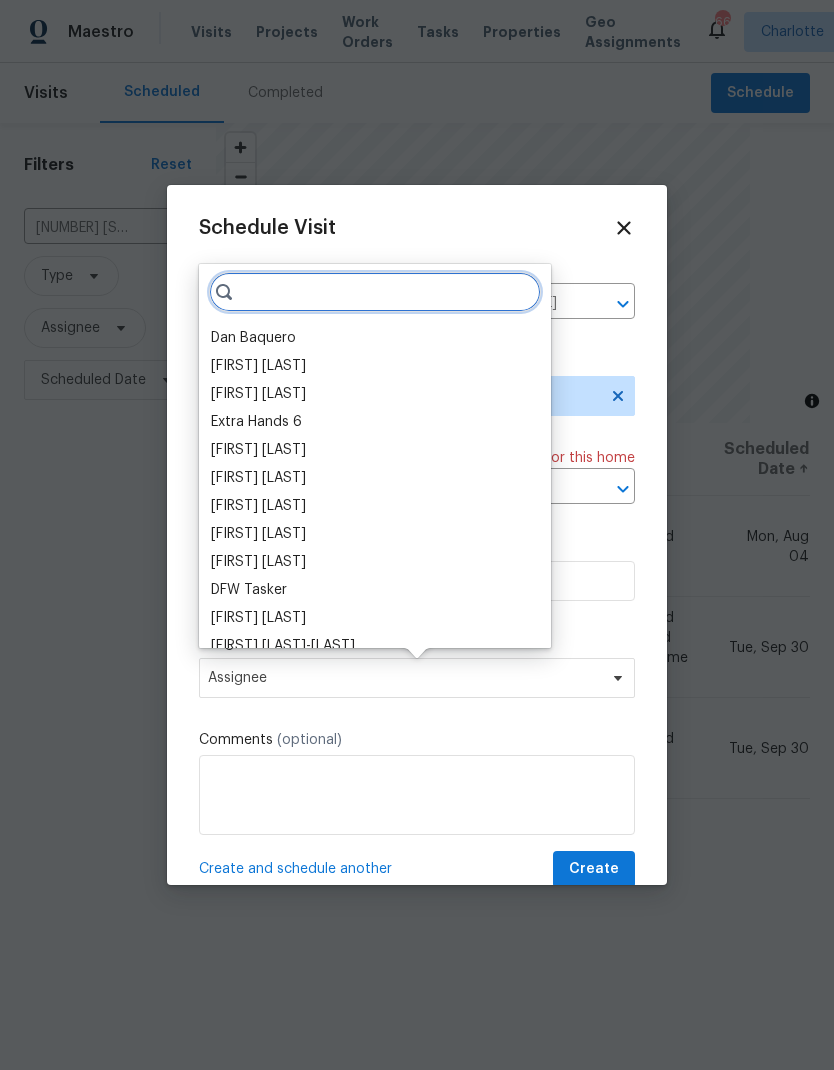 click at bounding box center (375, 292) 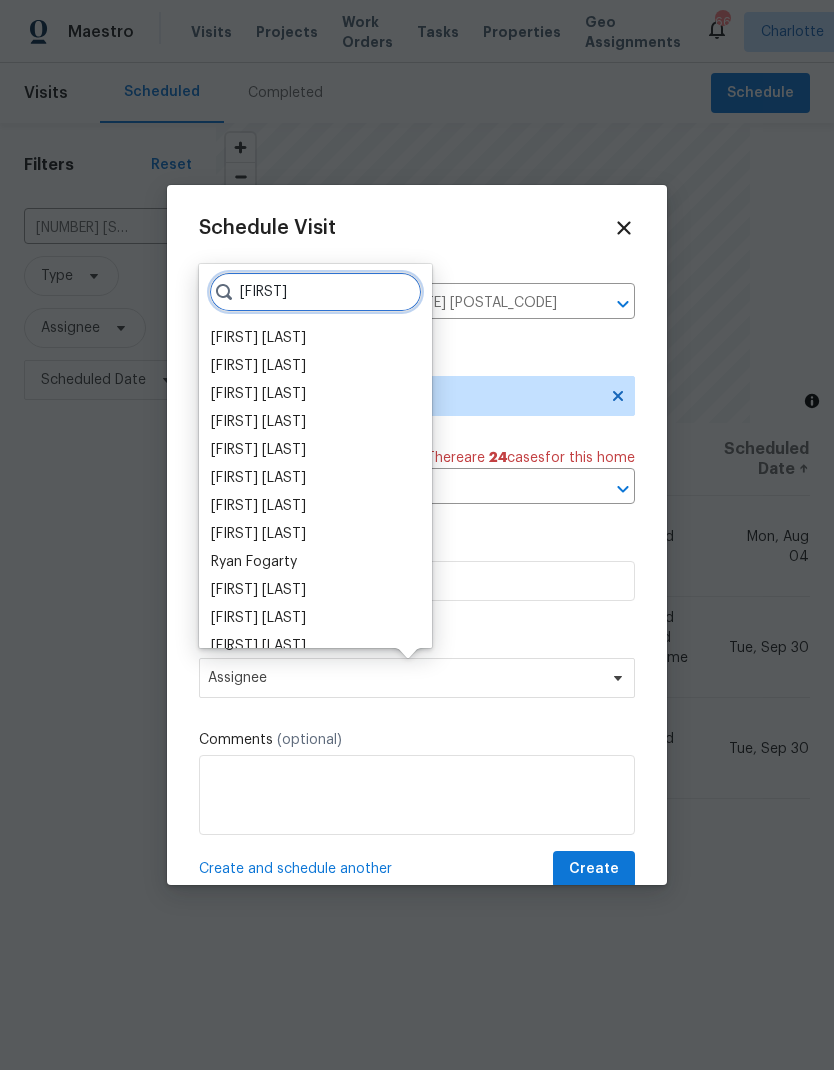 type on "[FIRST]" 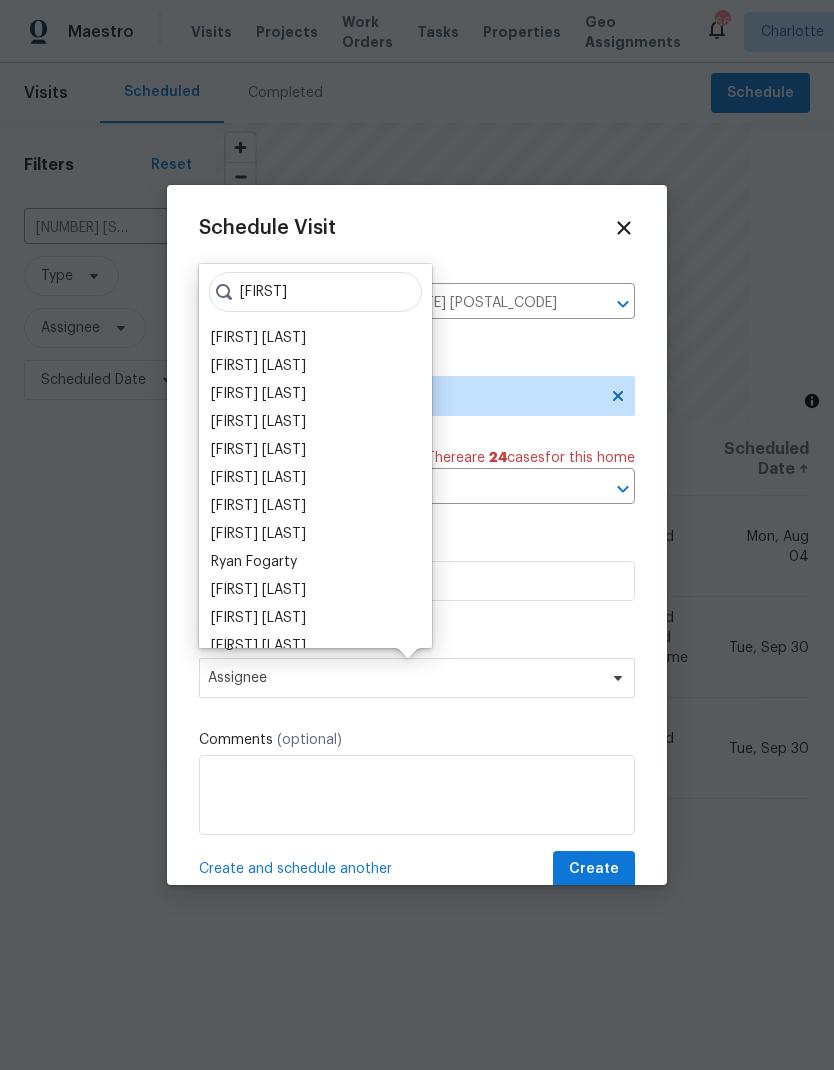 click on "[FIRST] [LAST]" at bounding box center [258, 394] 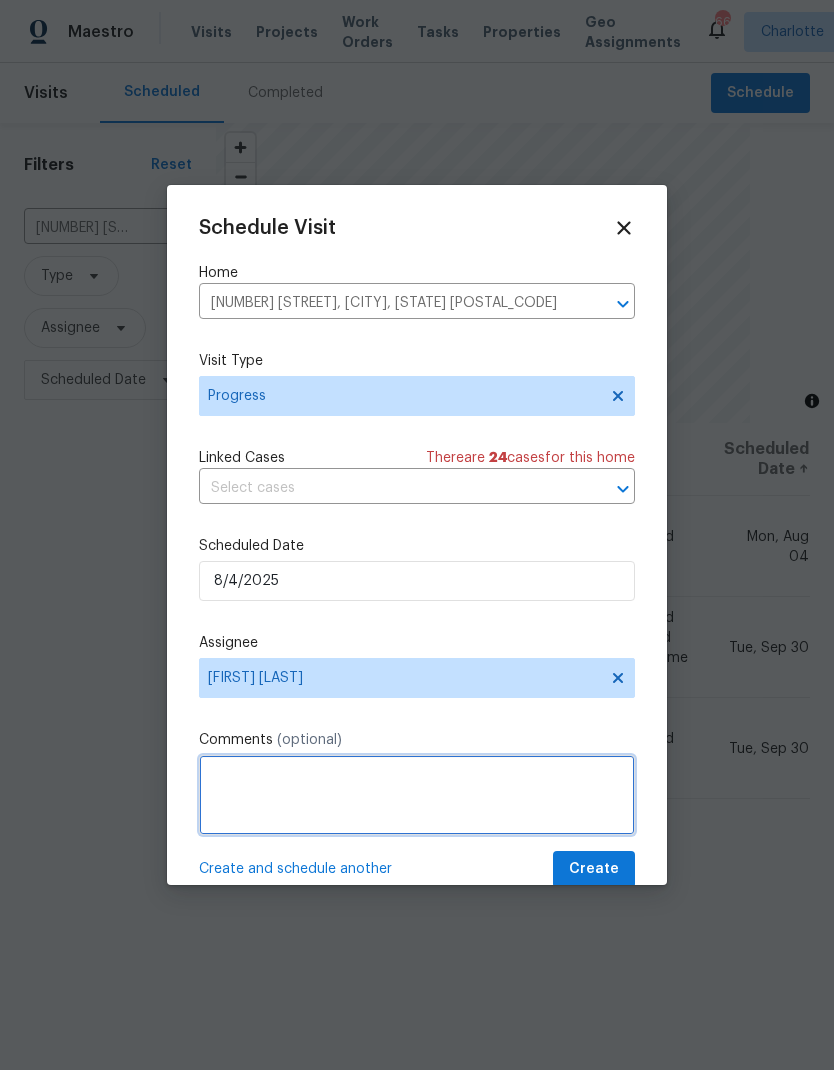 click at bounding box center (417, 795) 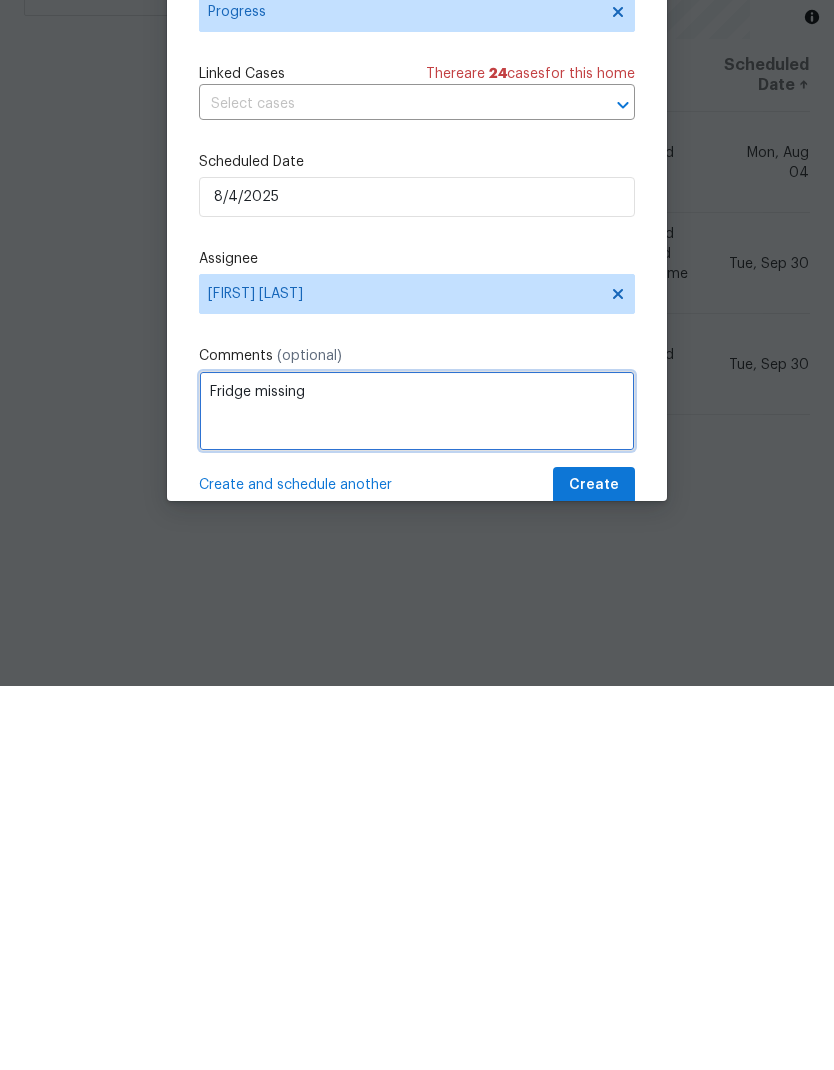 type on "Fridge missing" 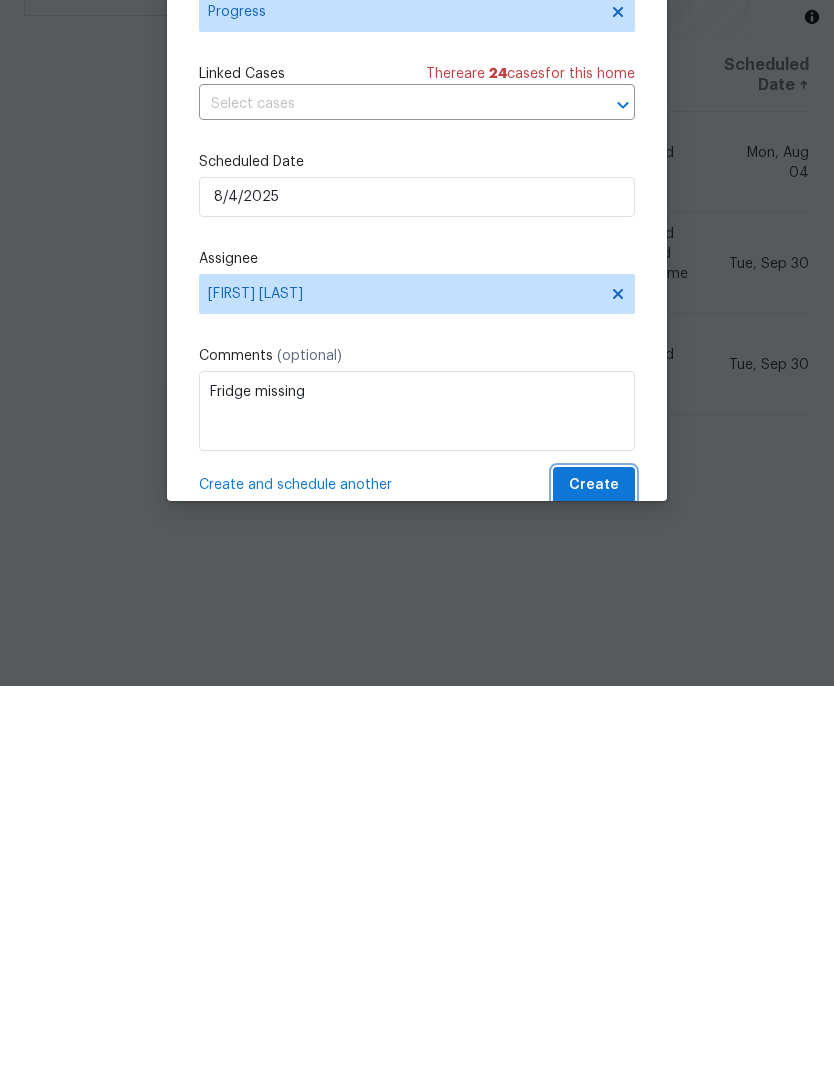 click on "Create" at bounding box center [594, 869] 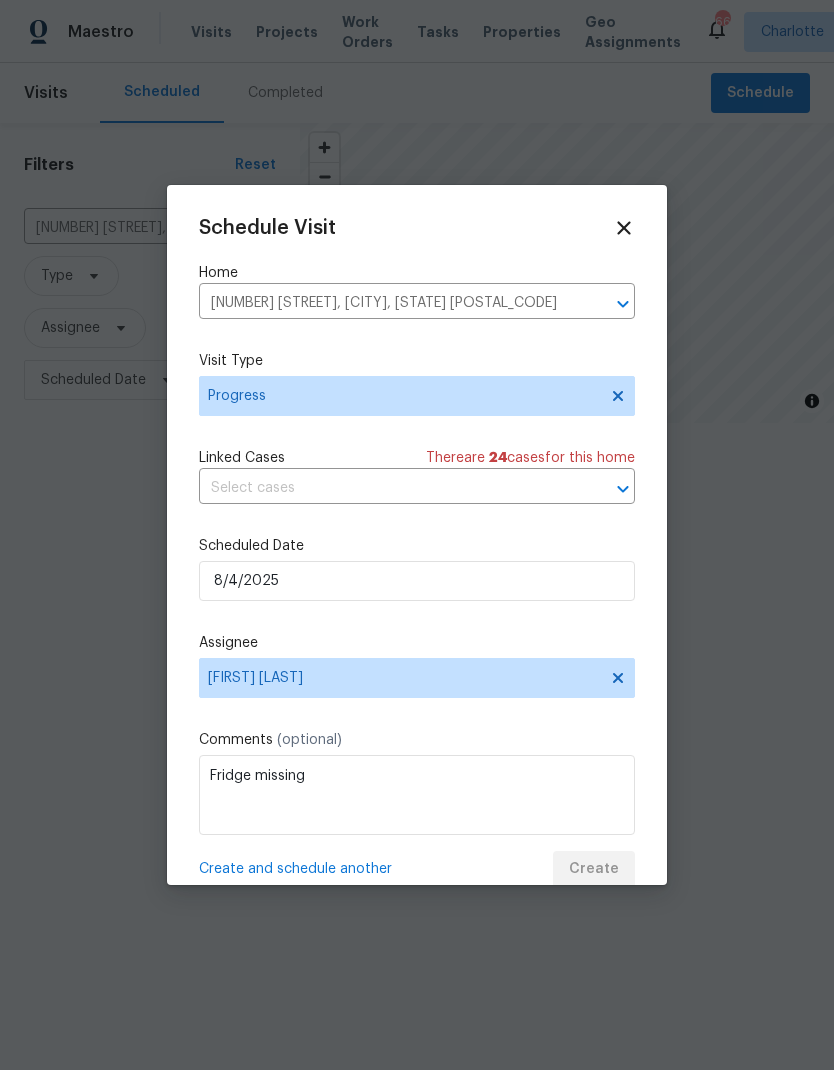 scroll, scrollTop: 0, scrollLeft: 0, axis: both 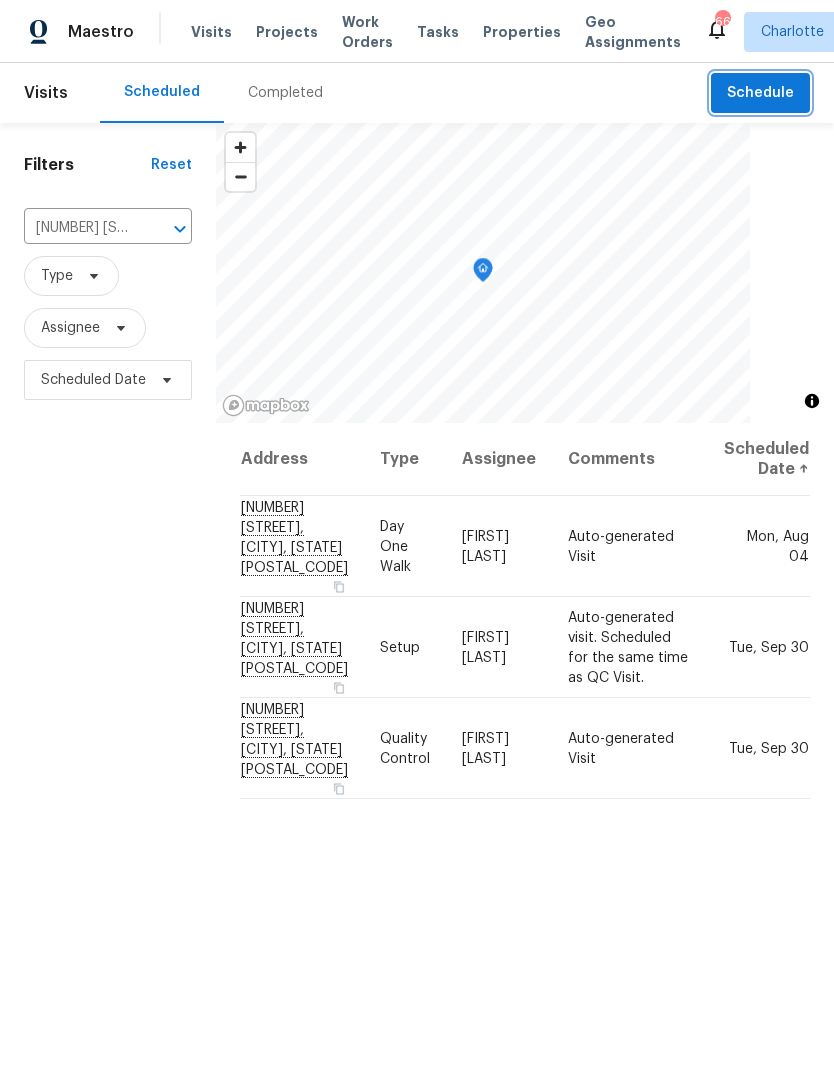 click 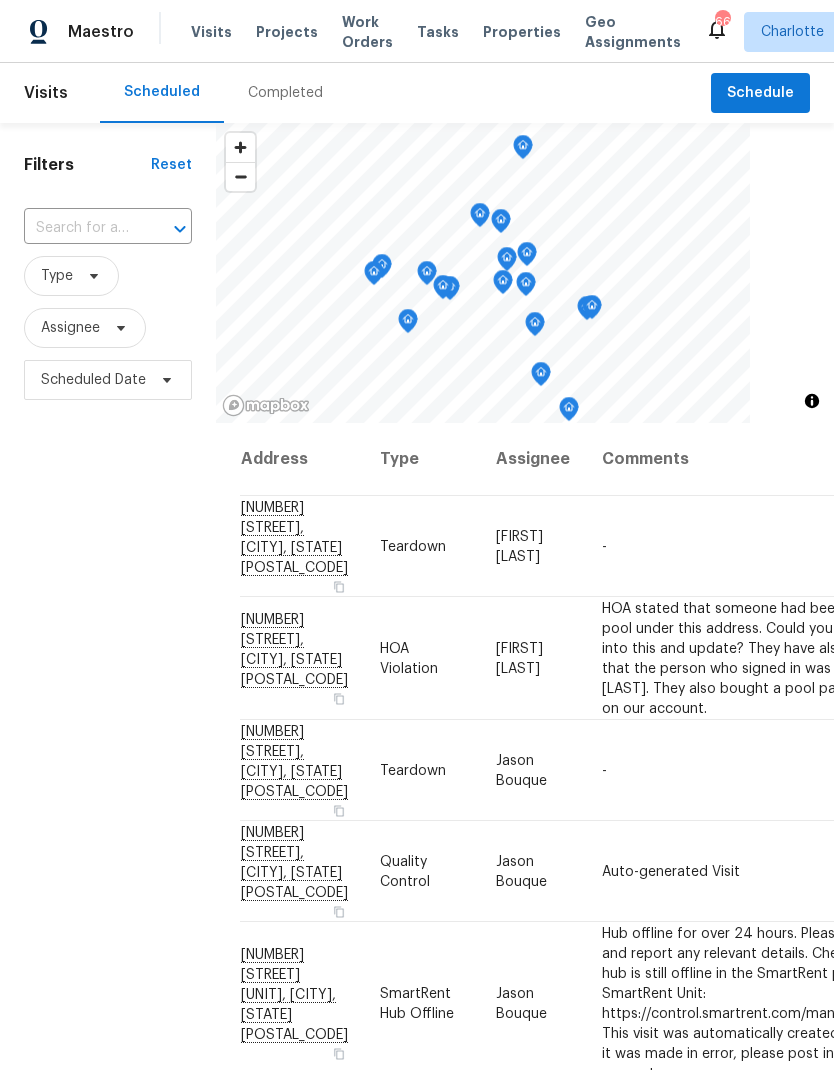 click on "​" at bounding box center (108, 228) 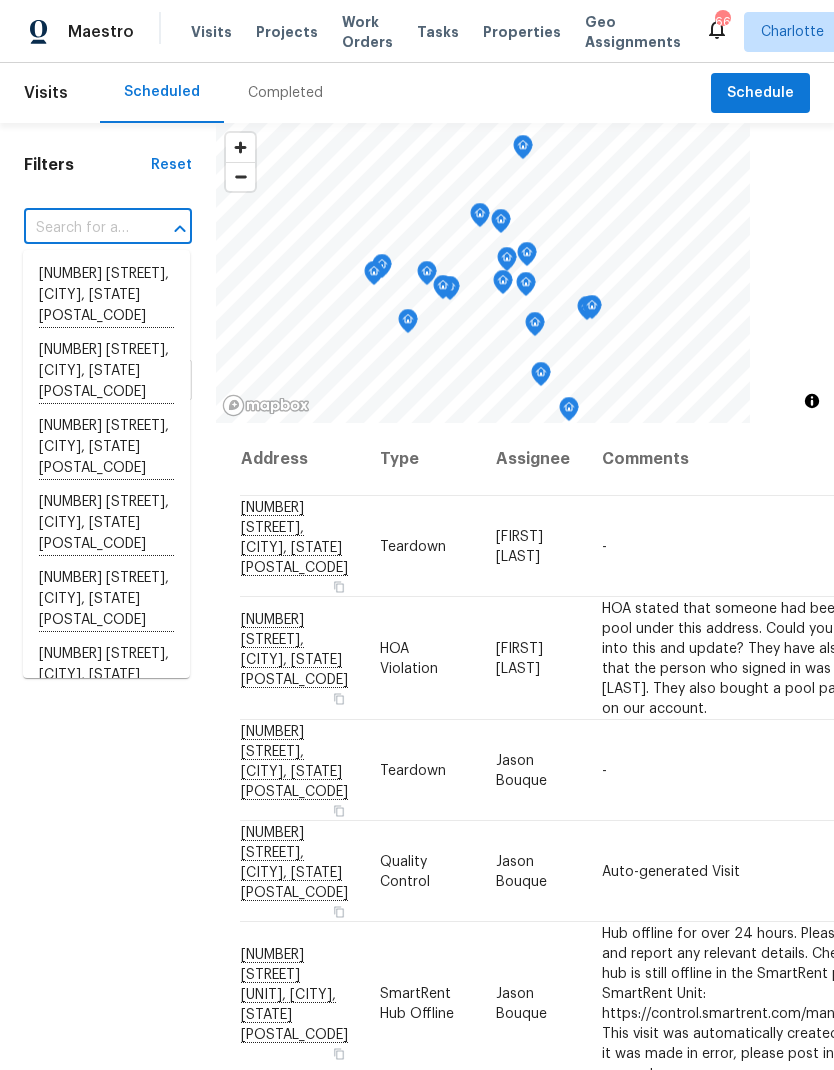 click on "Projects" at bounding box center (287, 32) 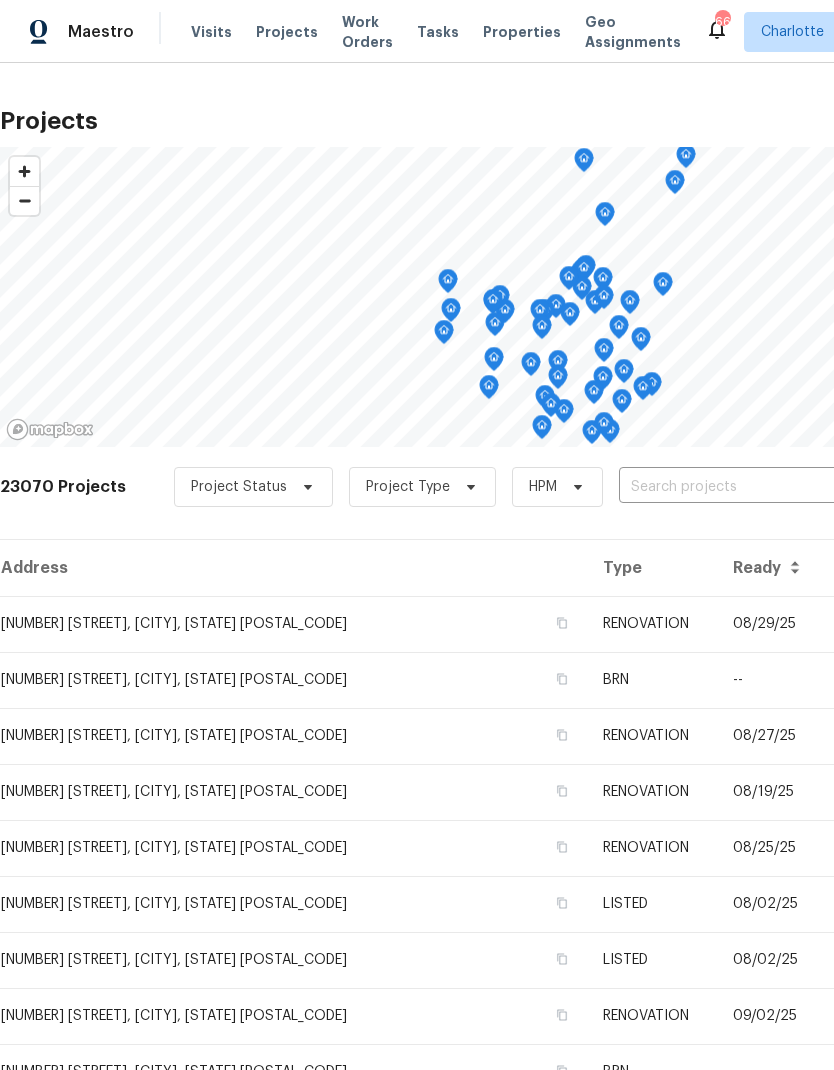 click at bounding box center (733, 487) 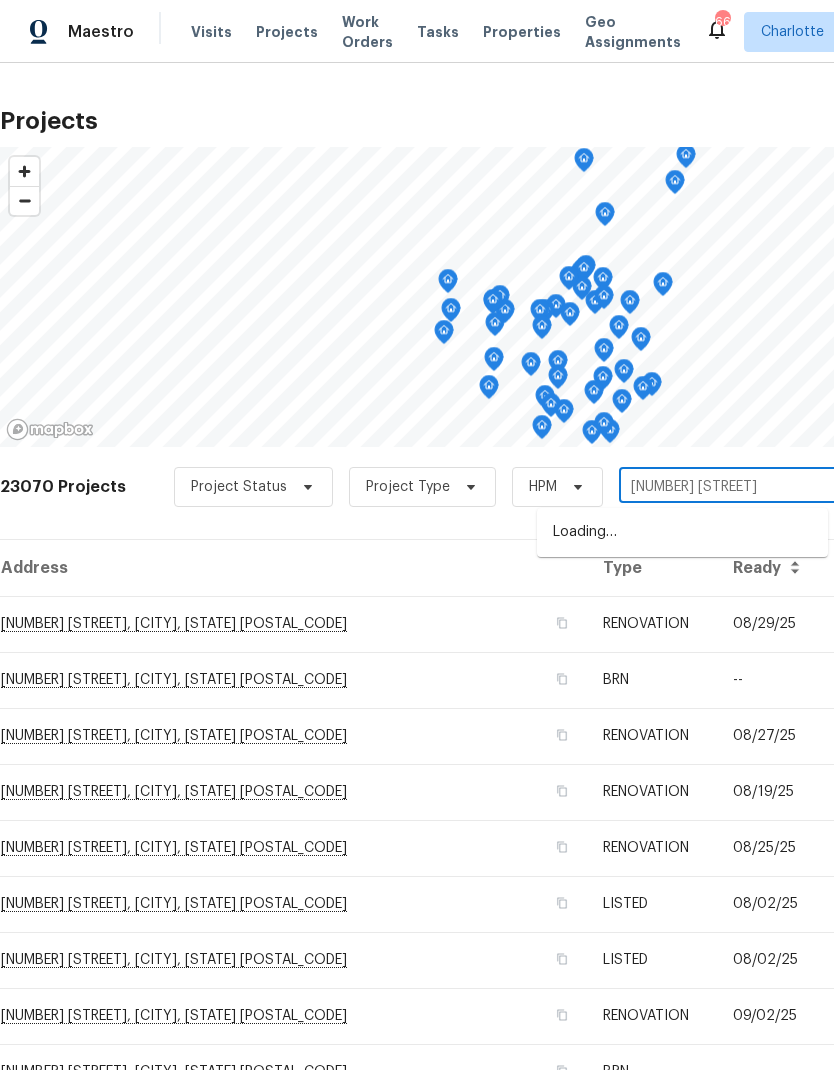 type on "205 [STREET_NAME]" 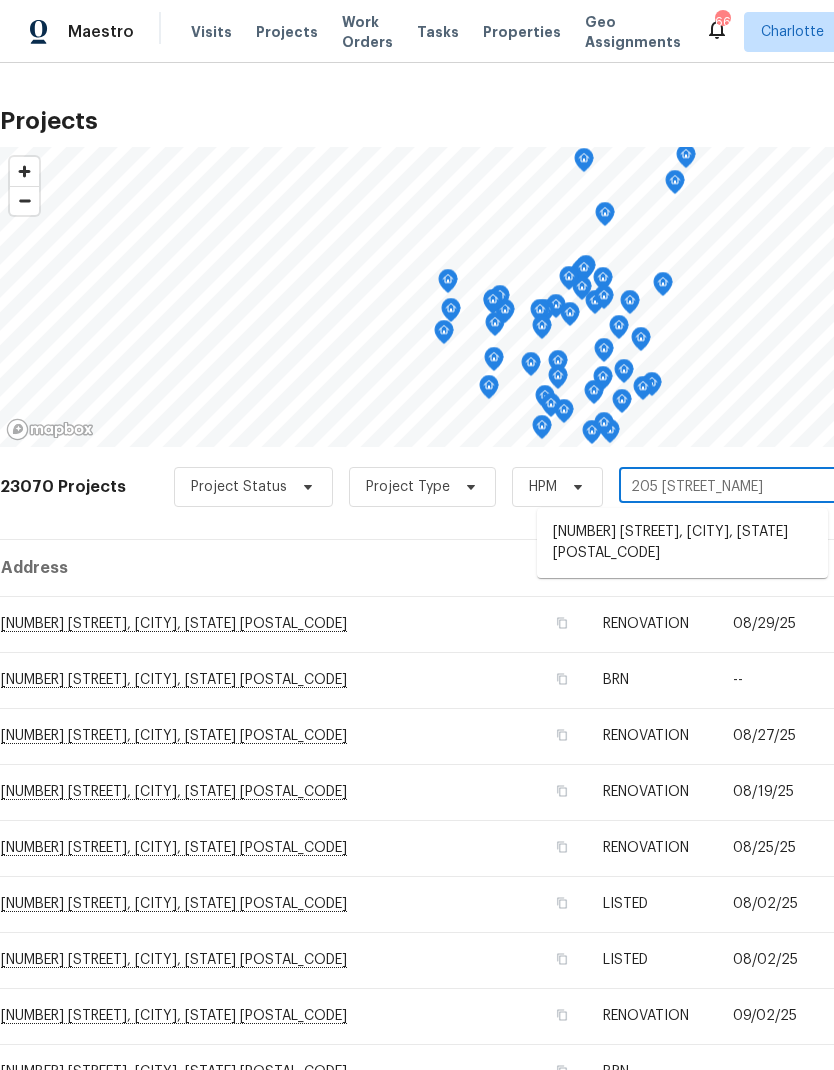 click on "[NUMBER] [STREET], [CITY], [STATE] [POSTAL_CODE]" at bounding box center (682, 543) 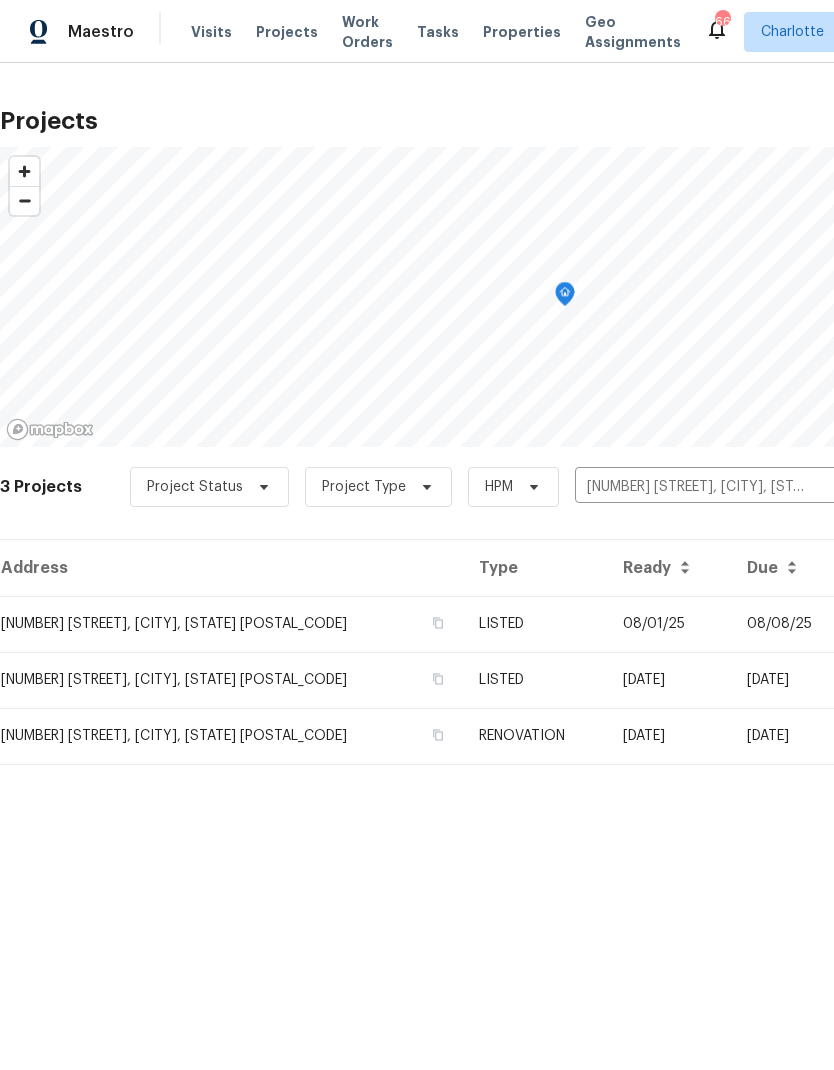 click on "08/08/25" at bounding box center [790, 624] 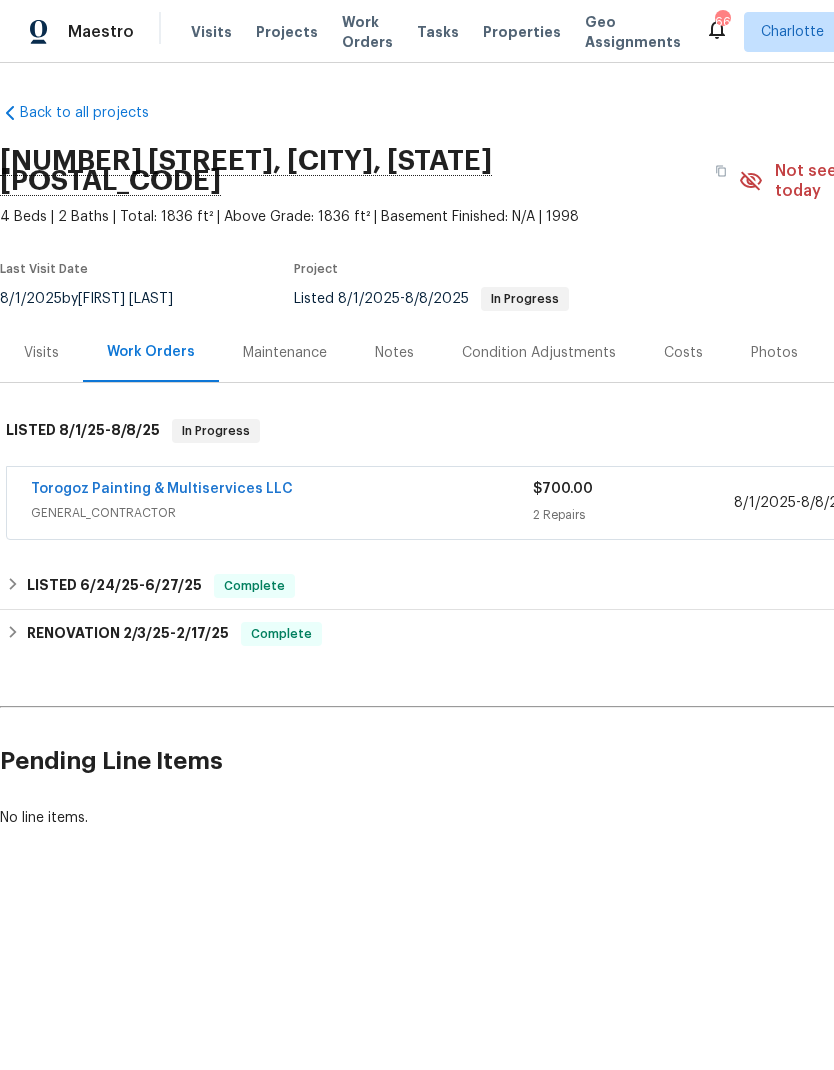 scroll, scrollTop: 0, scrollLeft: 0, axis: both 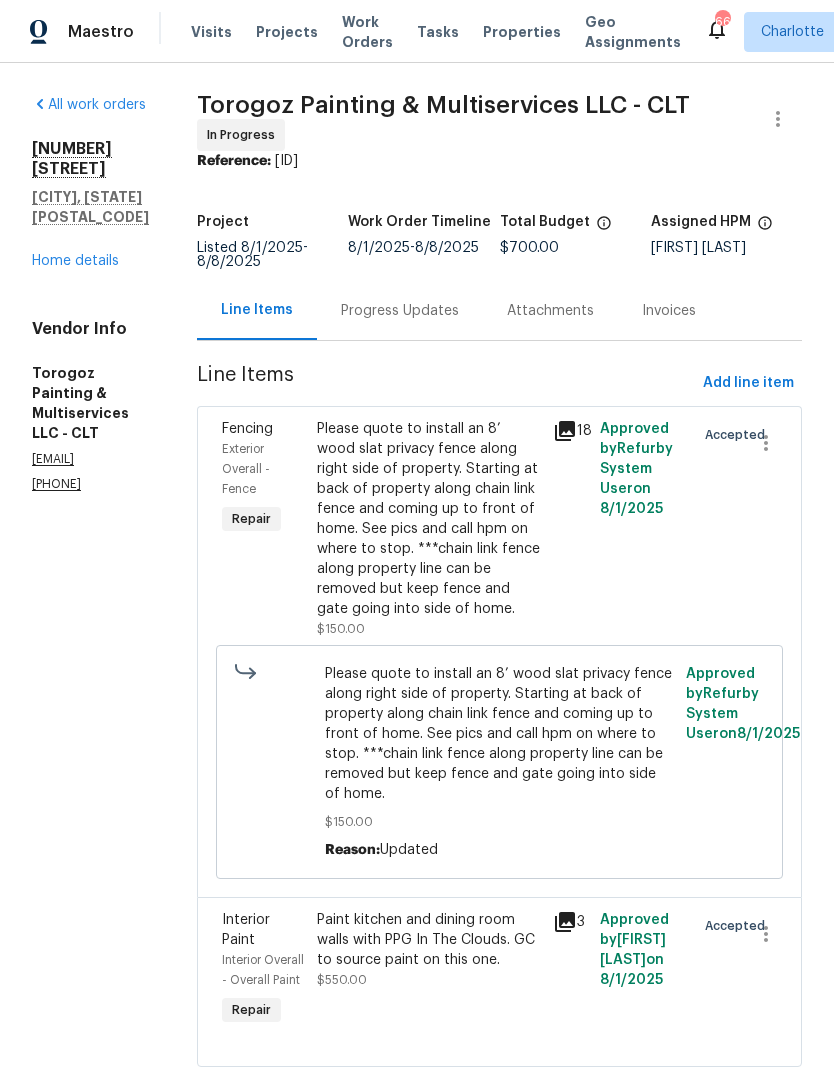 click on "Progress Updates" at bounding box center [400, 311] 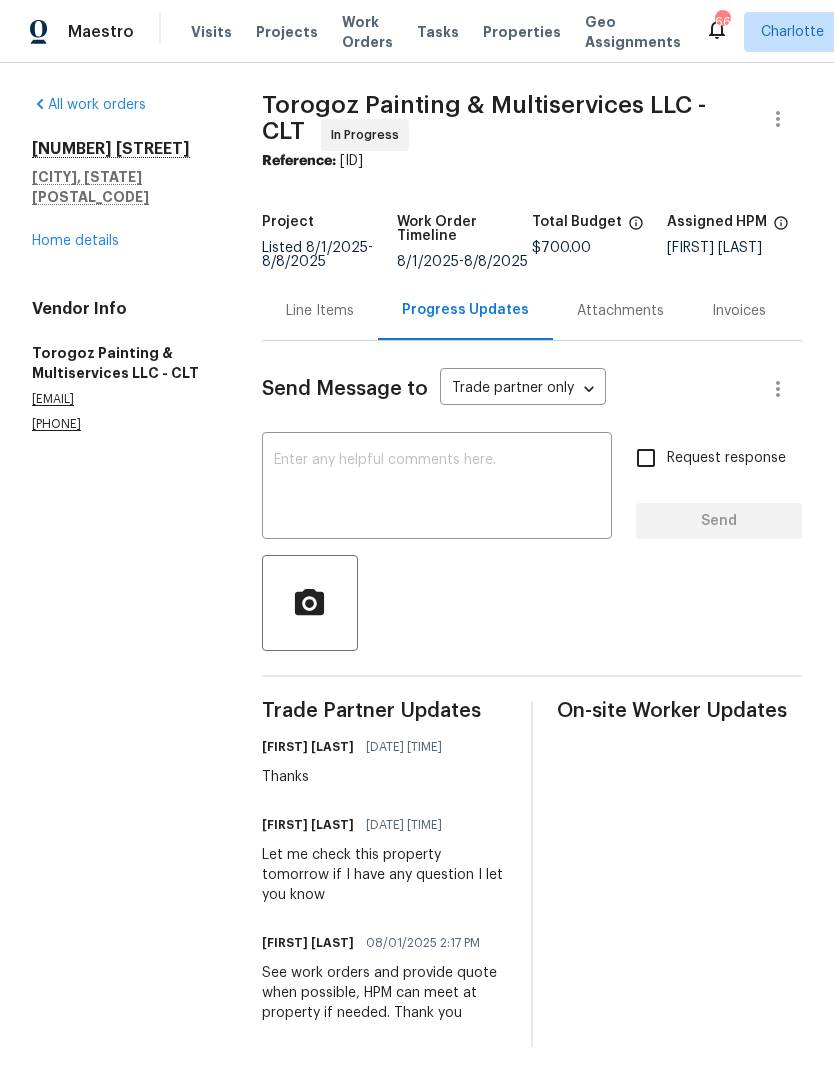 click on "Home details" at bounding box center [75, 241] 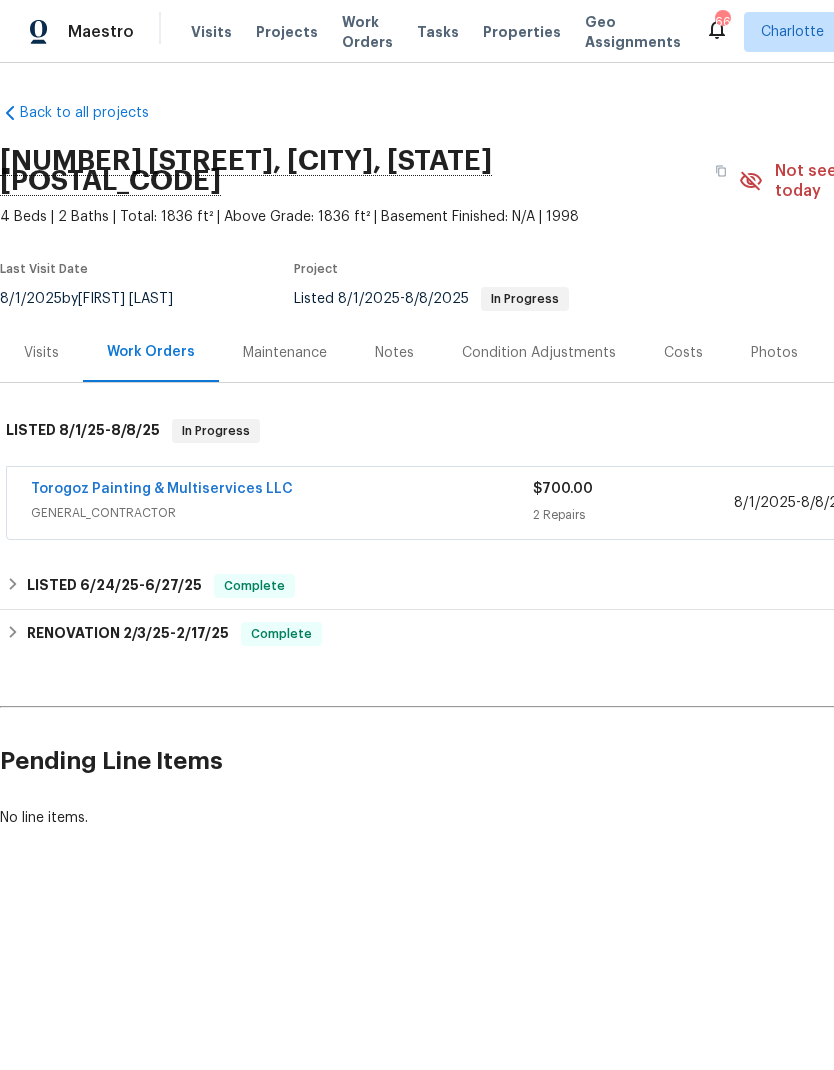 click on "Projects" at bounding box center (287, 32) 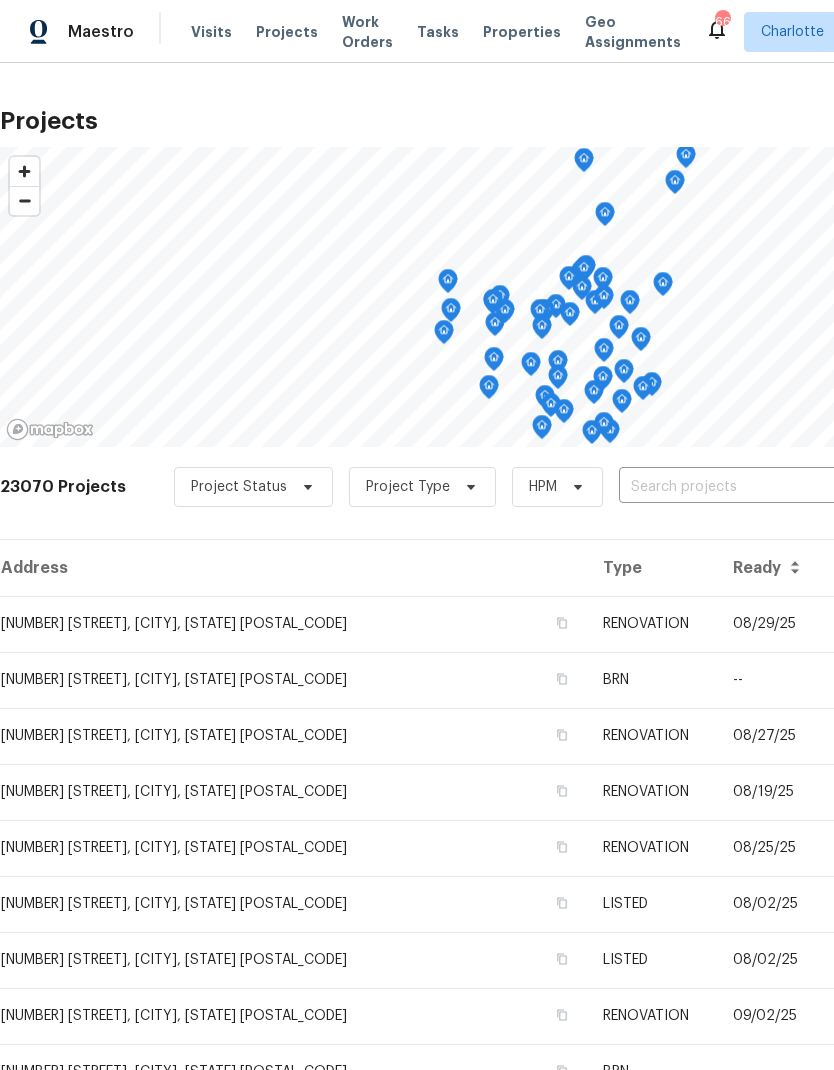 click at bounding box center (733, 487) 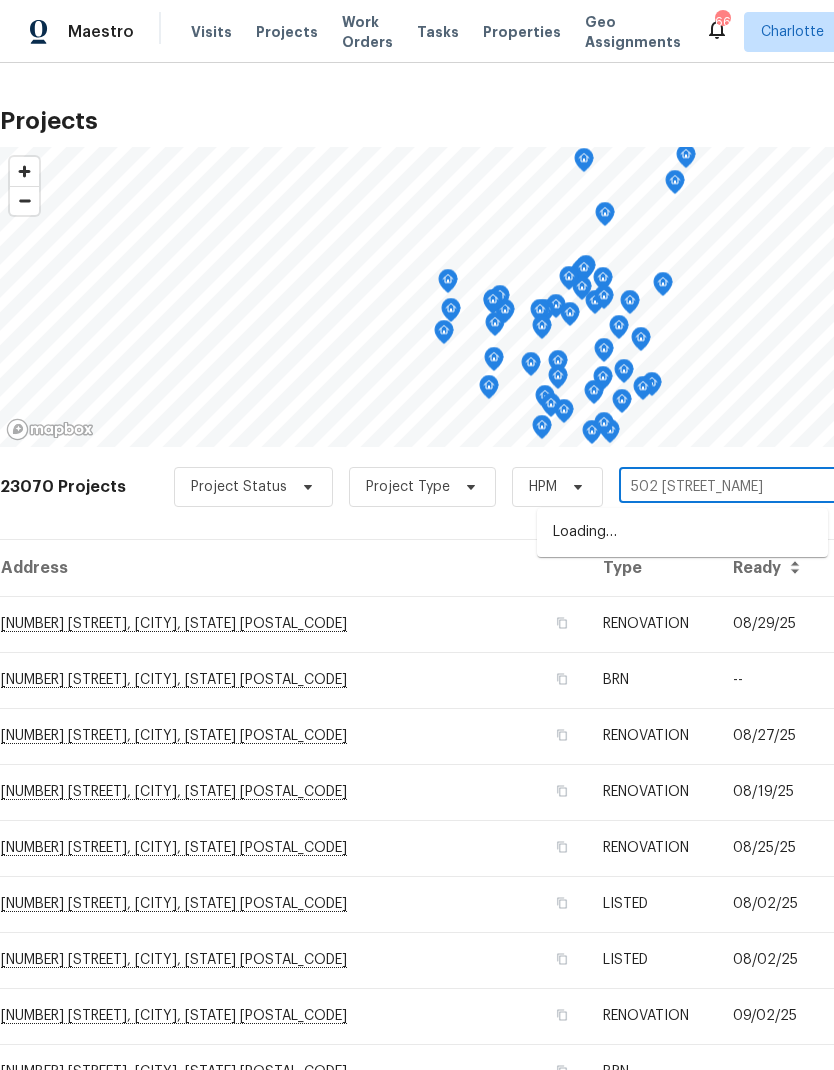 type on "502 ch" 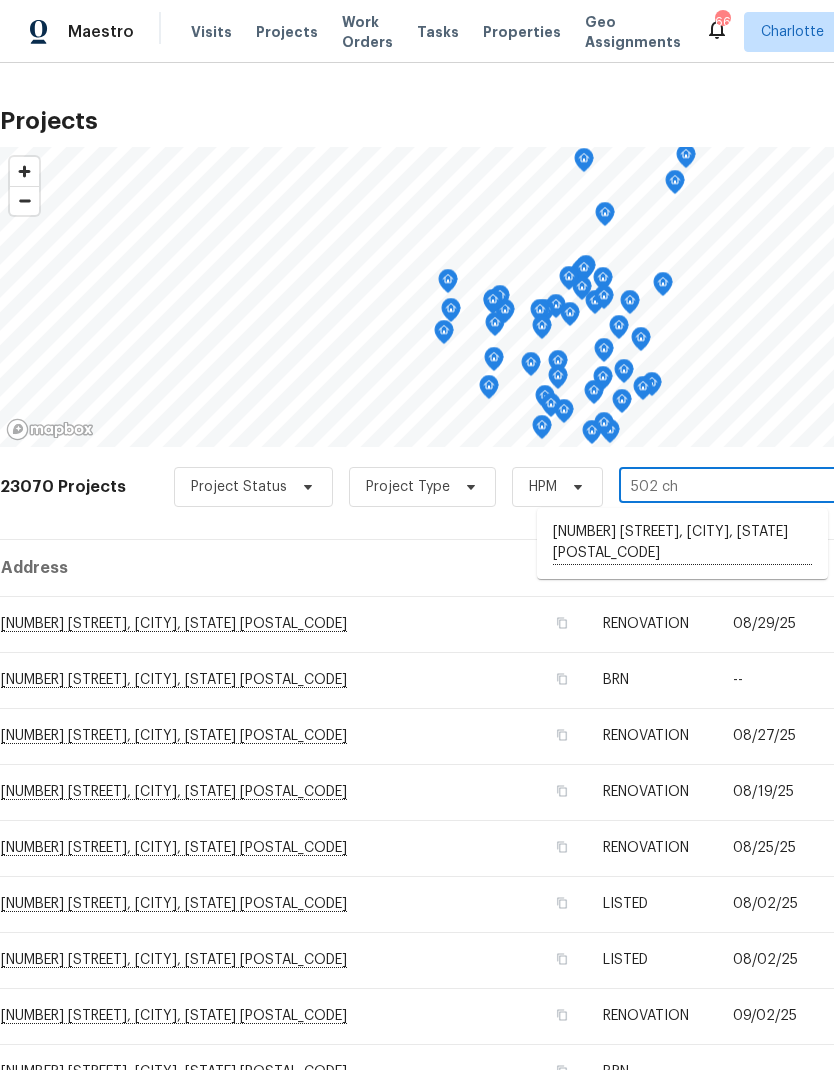 click on "[NUMBER] [STREET], [CITY], [STATE] [POSTAL_CODE]" at bounding box center [682, 543] 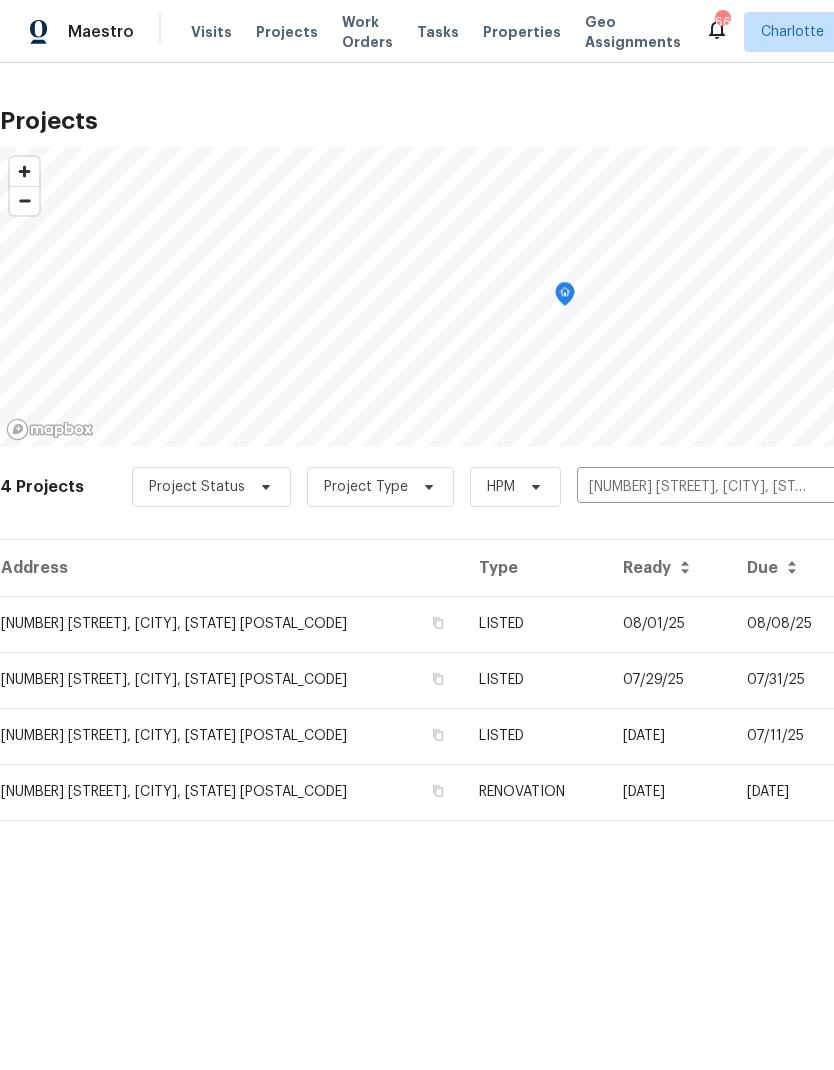 click on "08/08/25" at bounding box center [790, 624] 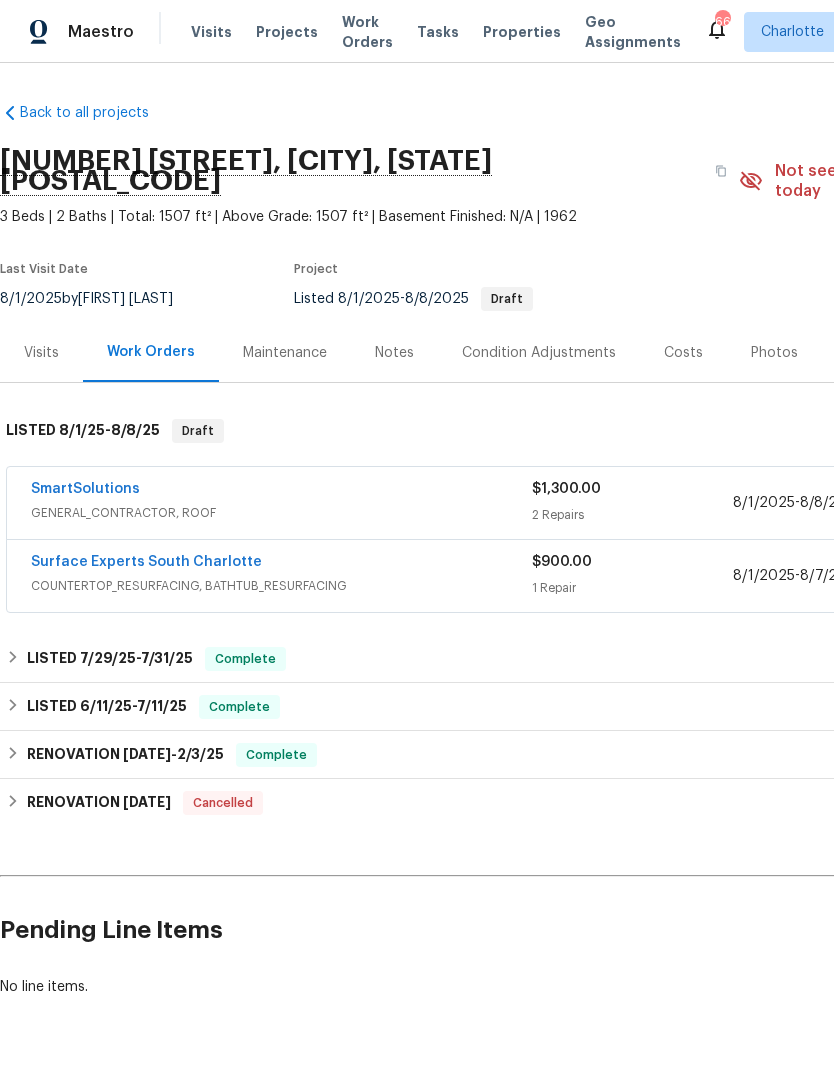 click on "Surface Experts South Charlotte" at bounding box center [146, 562] 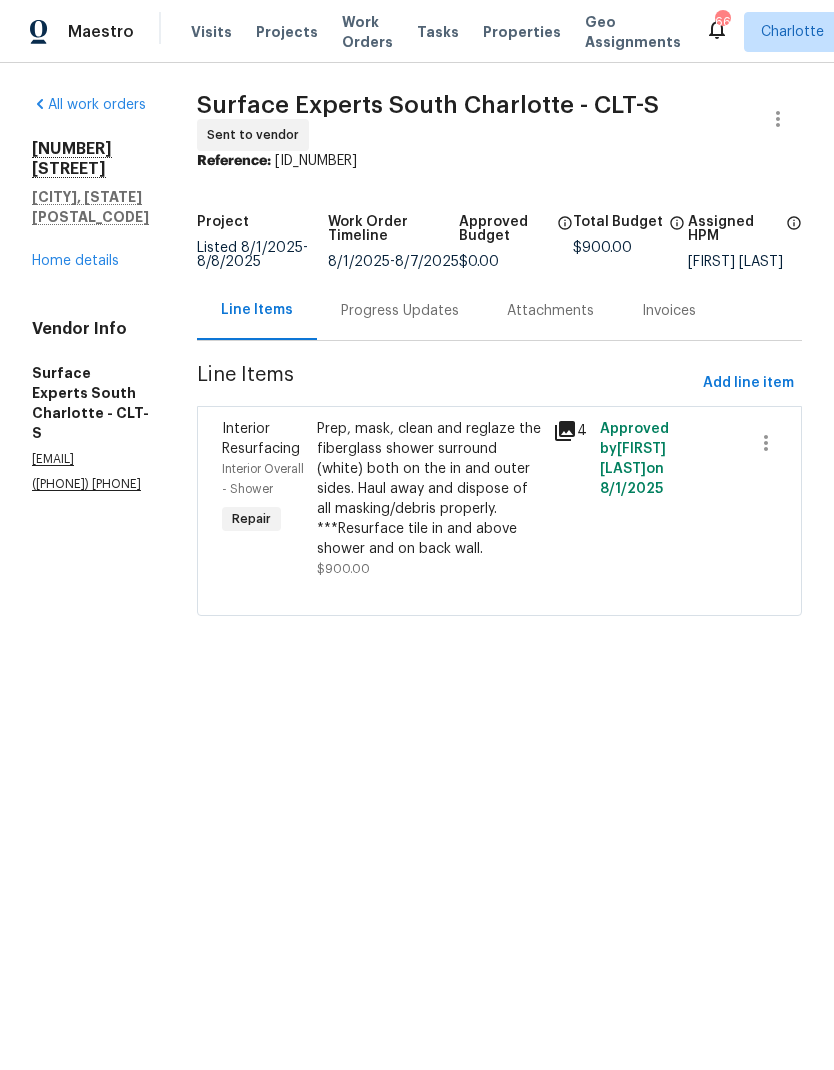 click on "Progress Updates" at bounding box center (400, 311) 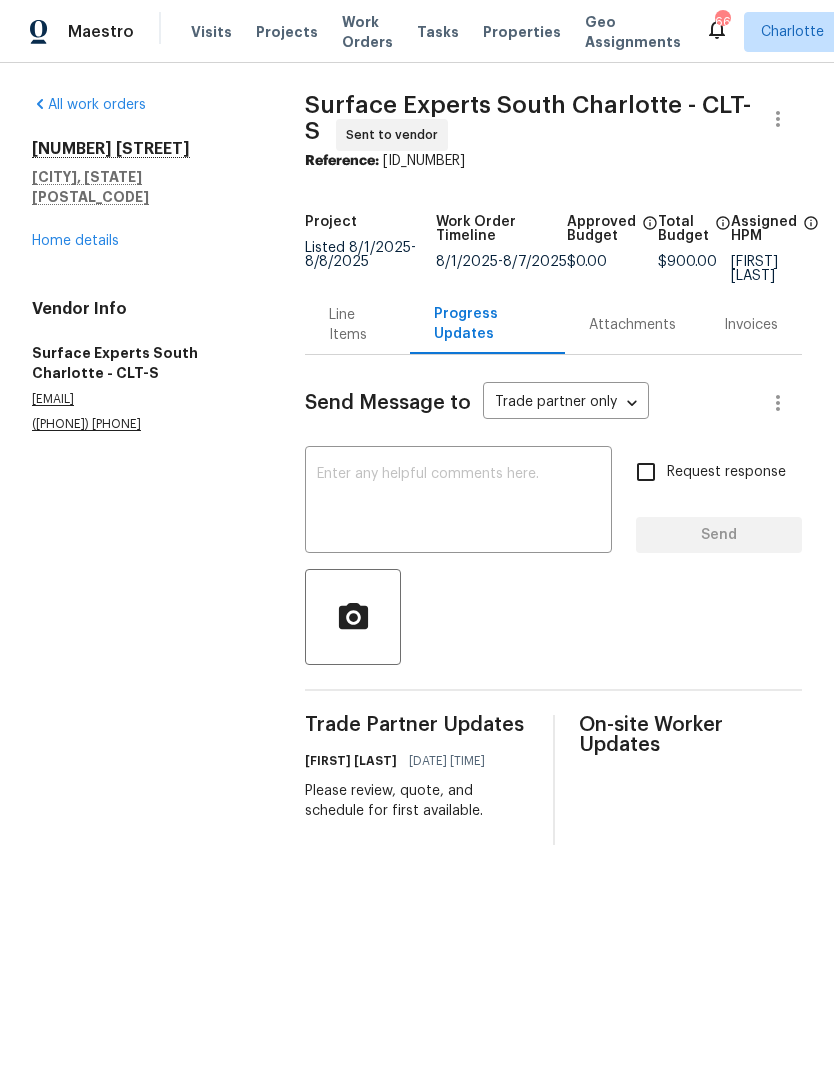 click on "Home details" at bounding box center (75, 241) 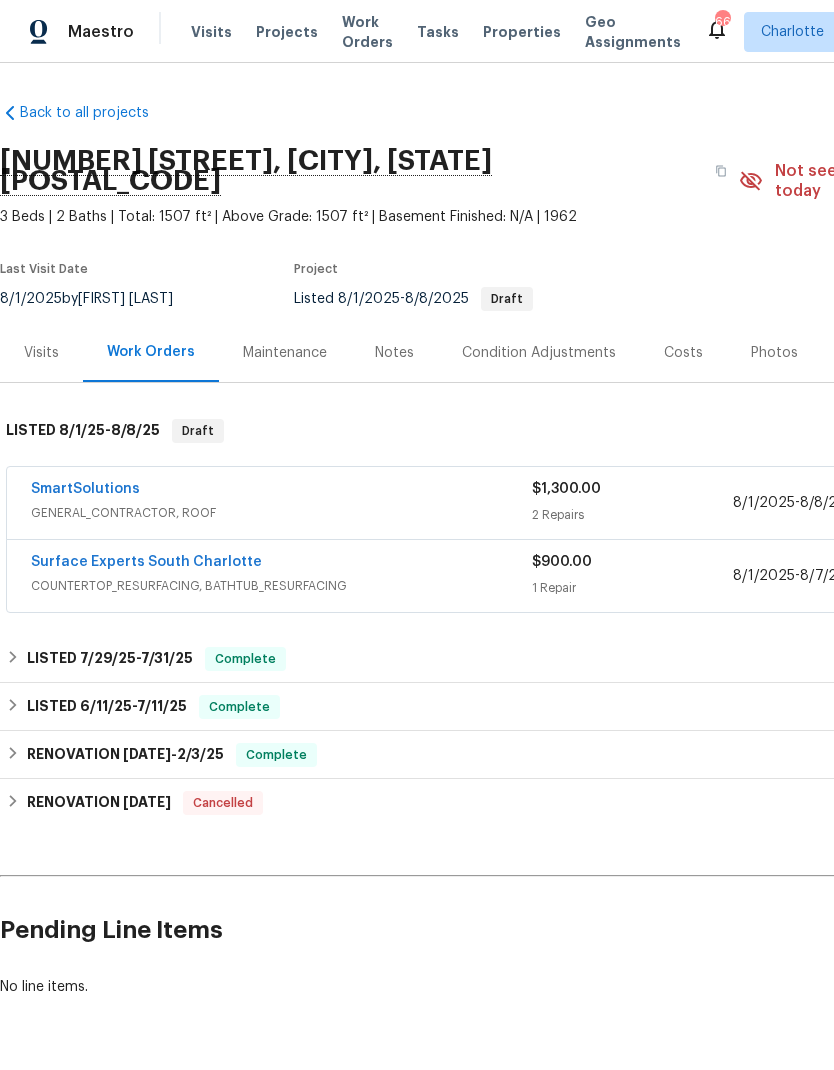 click on "Projects" at bounding box center [287, 32] 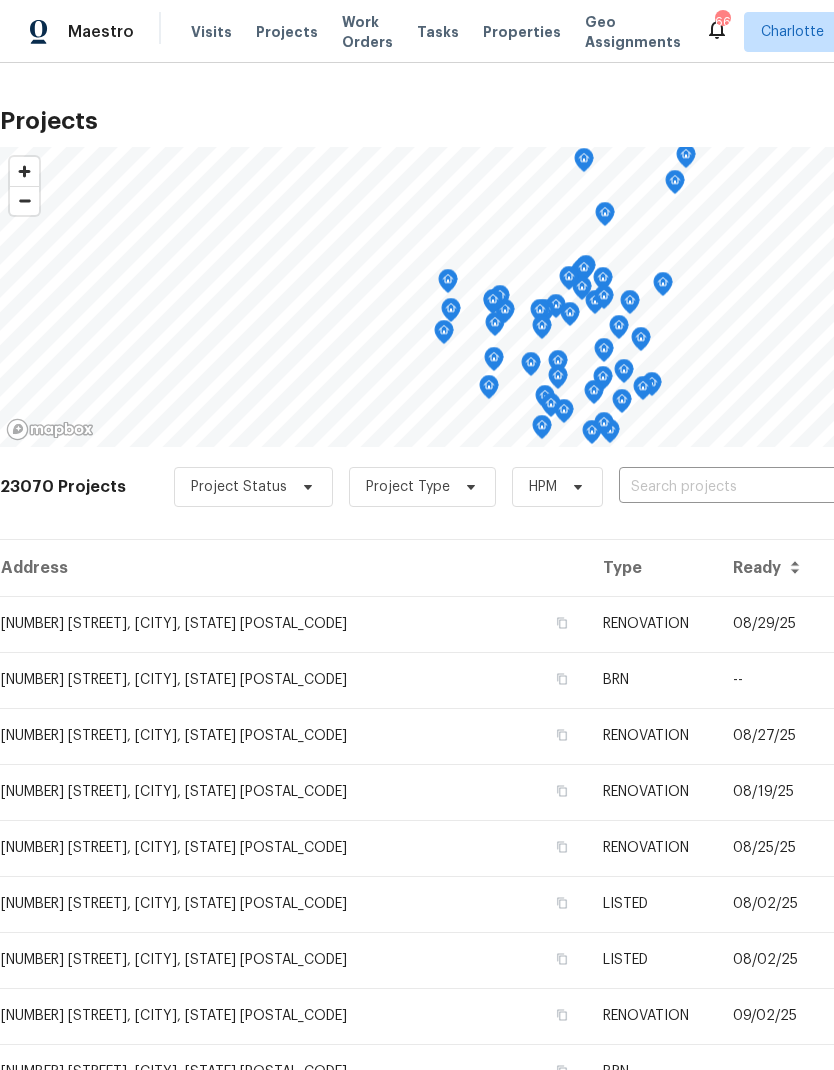 click at bounding box center (733, 487) 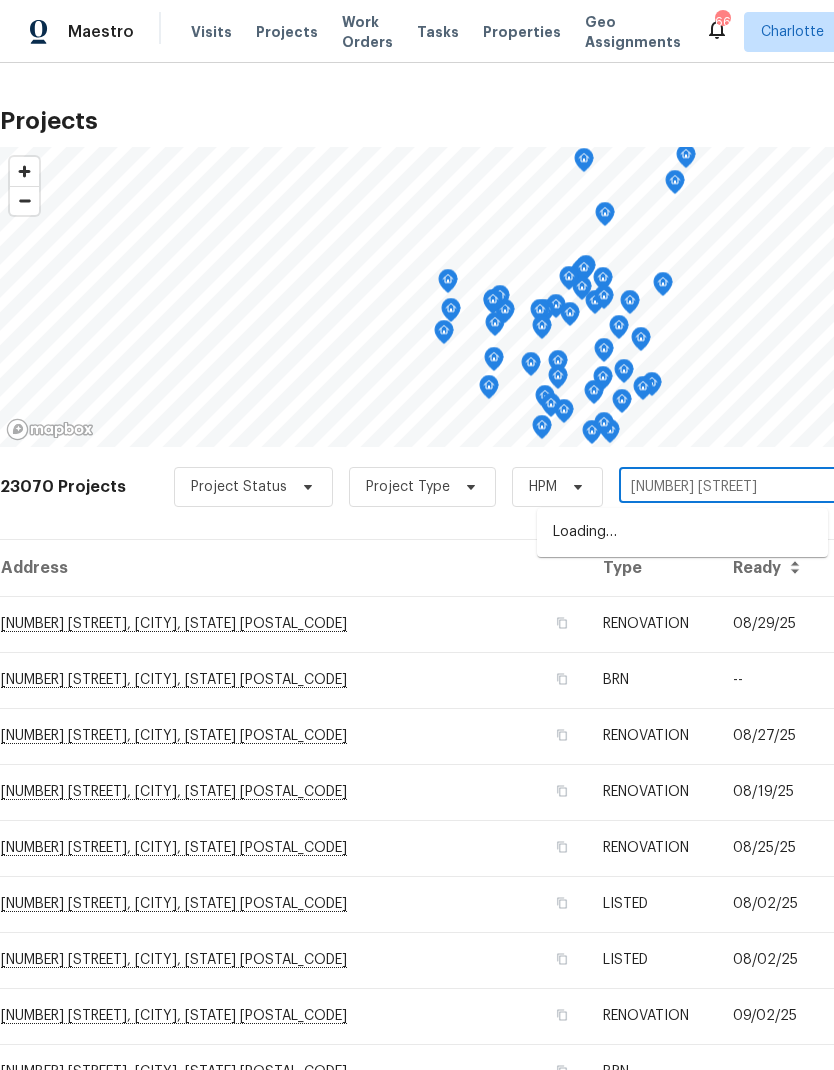 type on "[NUMBER] [STREET]" 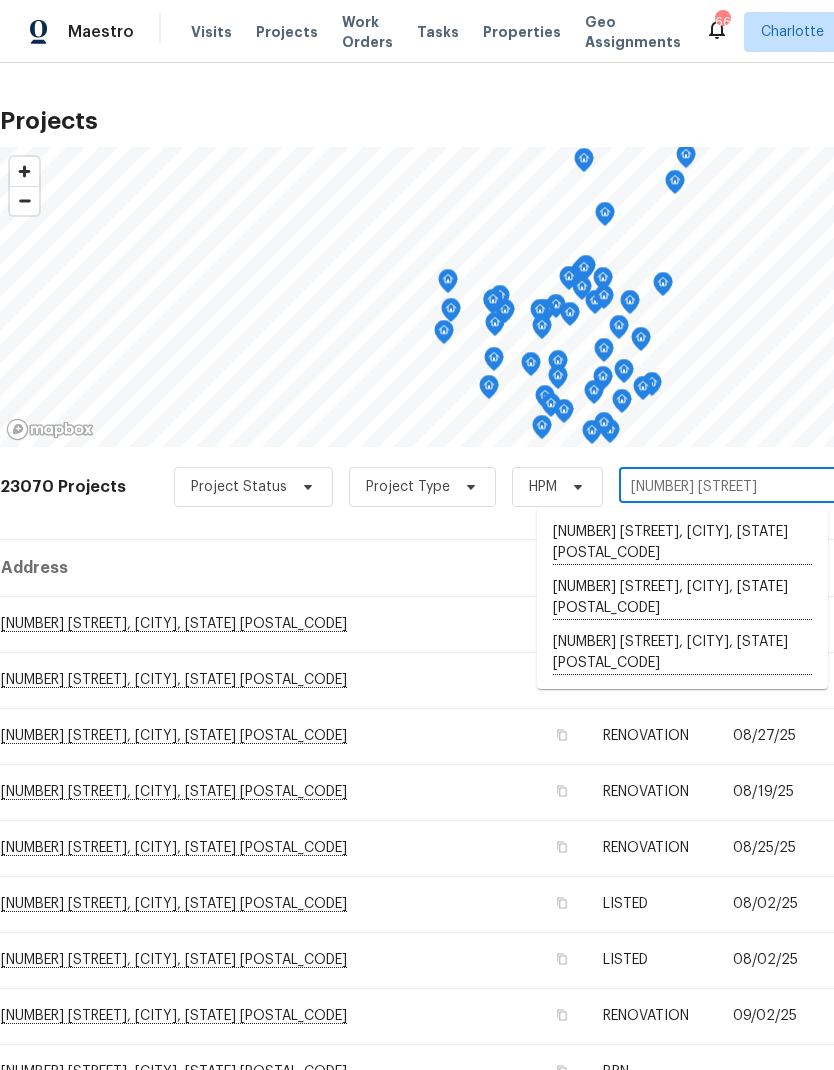 click on "[NUMBER] [STREET], [CITY], [STATE] [POSTAL_CODE]" at bounding box center (682, 598) 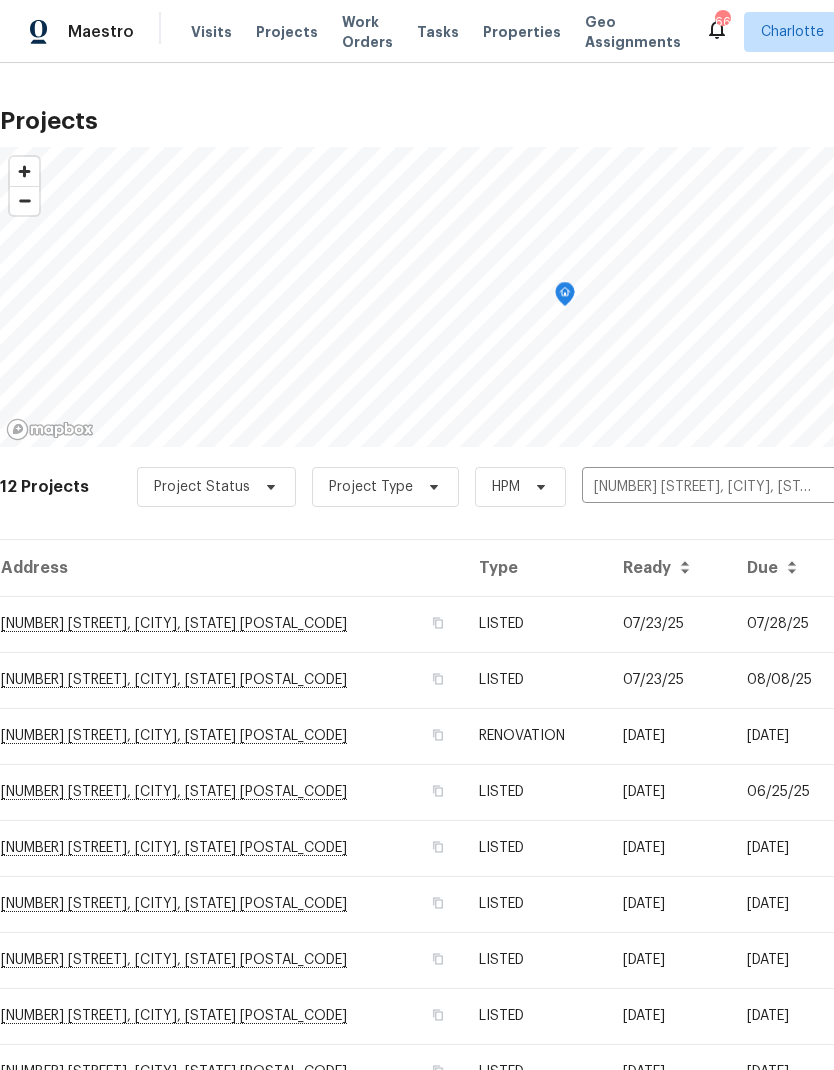 click on "07/28/25" at bounding box center [790, 624] 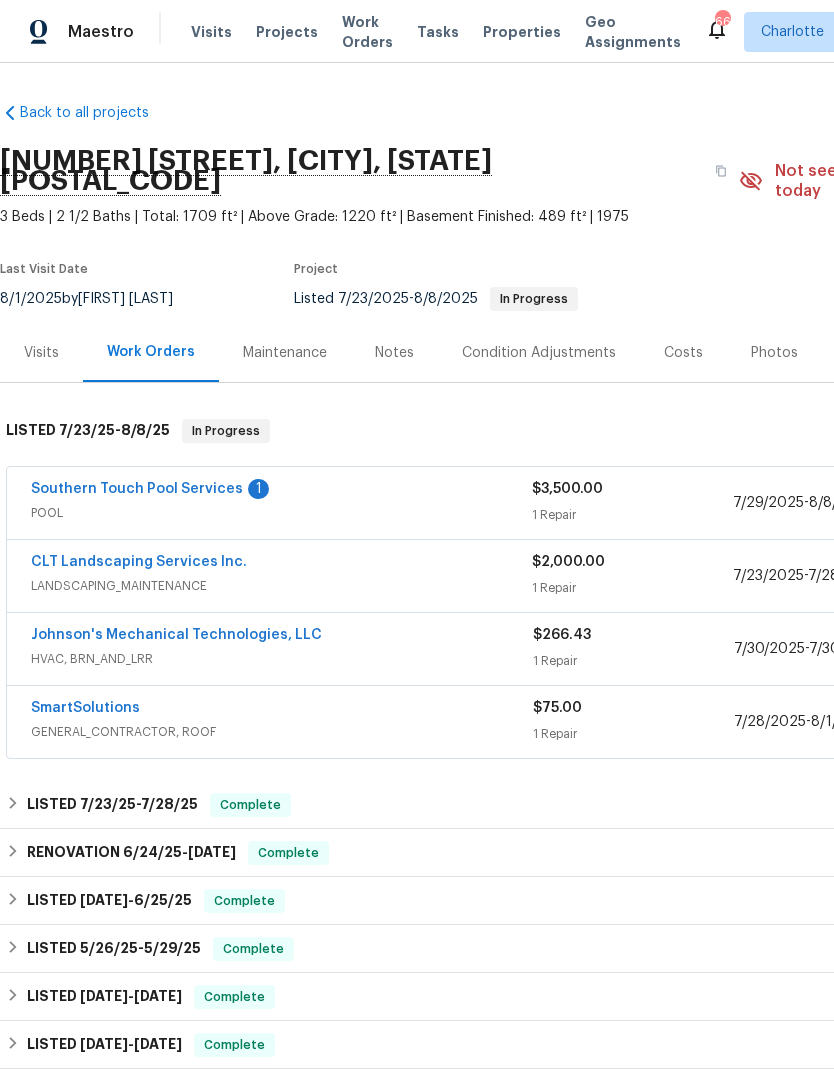 click on "Southern Touch Pool Services" at bounding box center [137, 489] 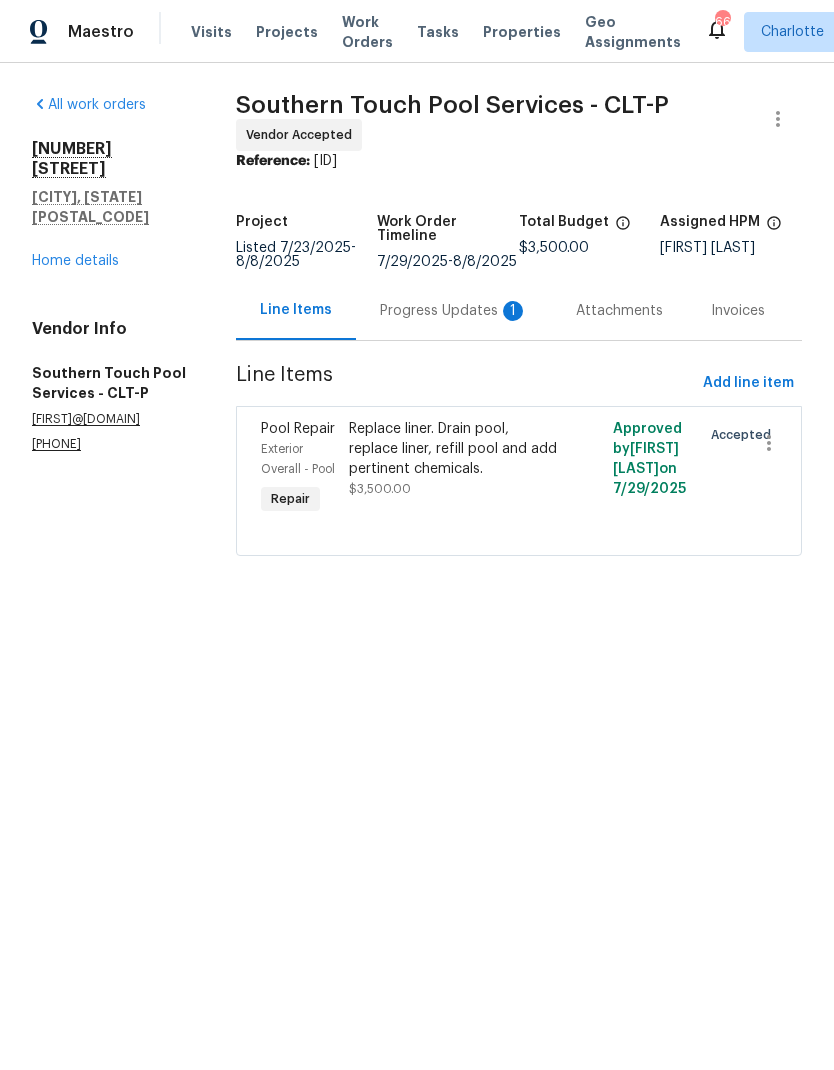 click on "Progress Updates 1" at bounding box center (454, 311) 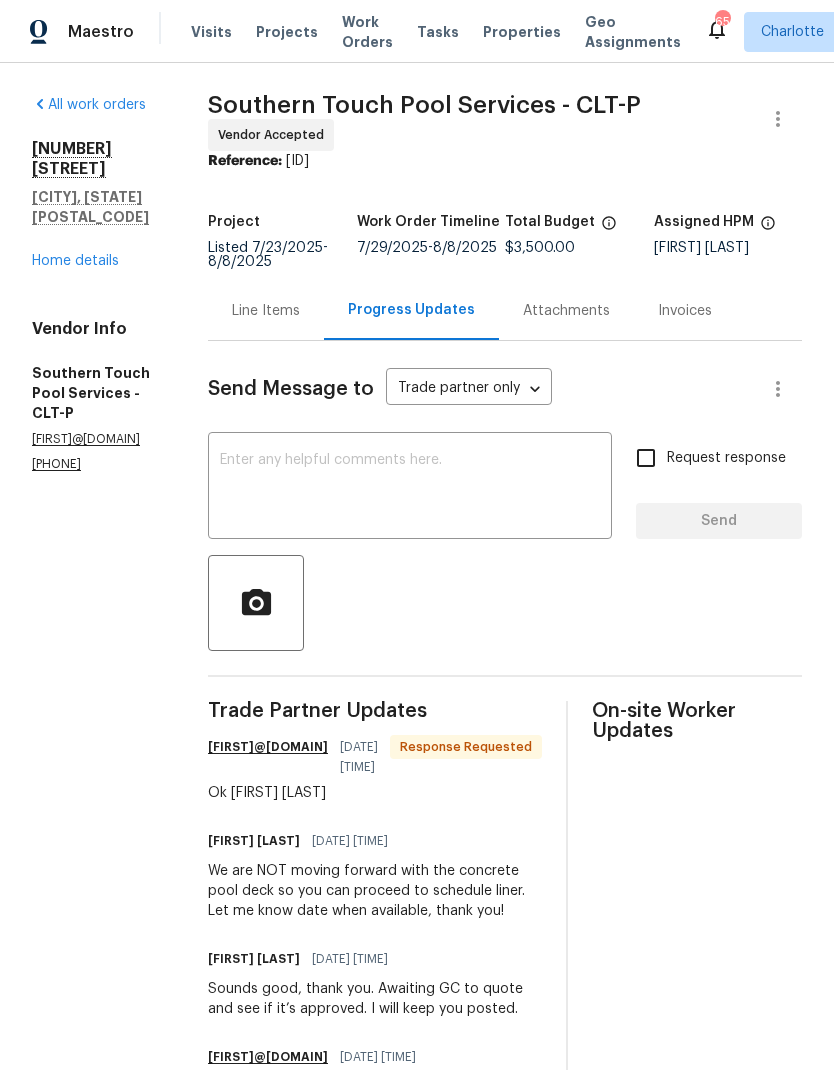 click on "Home details" at bounding box center (75, 261) 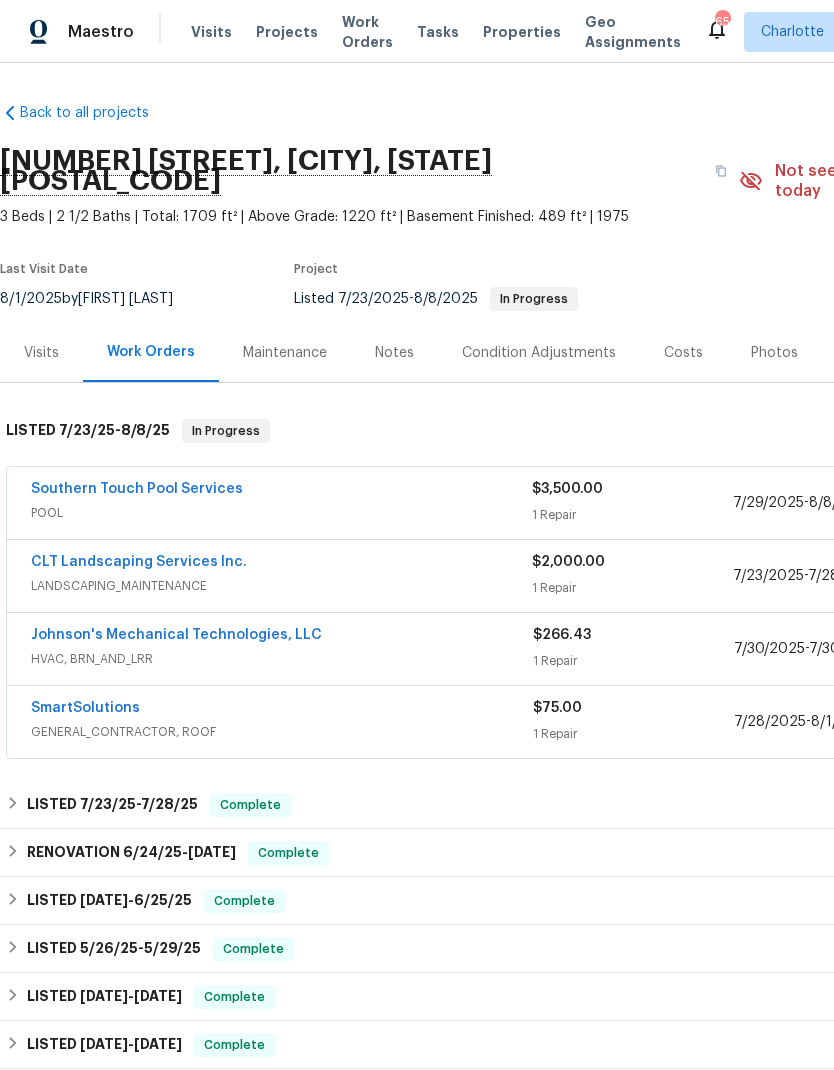 scroll, scrollTop: 0, scrollLeft: 0, axis: both 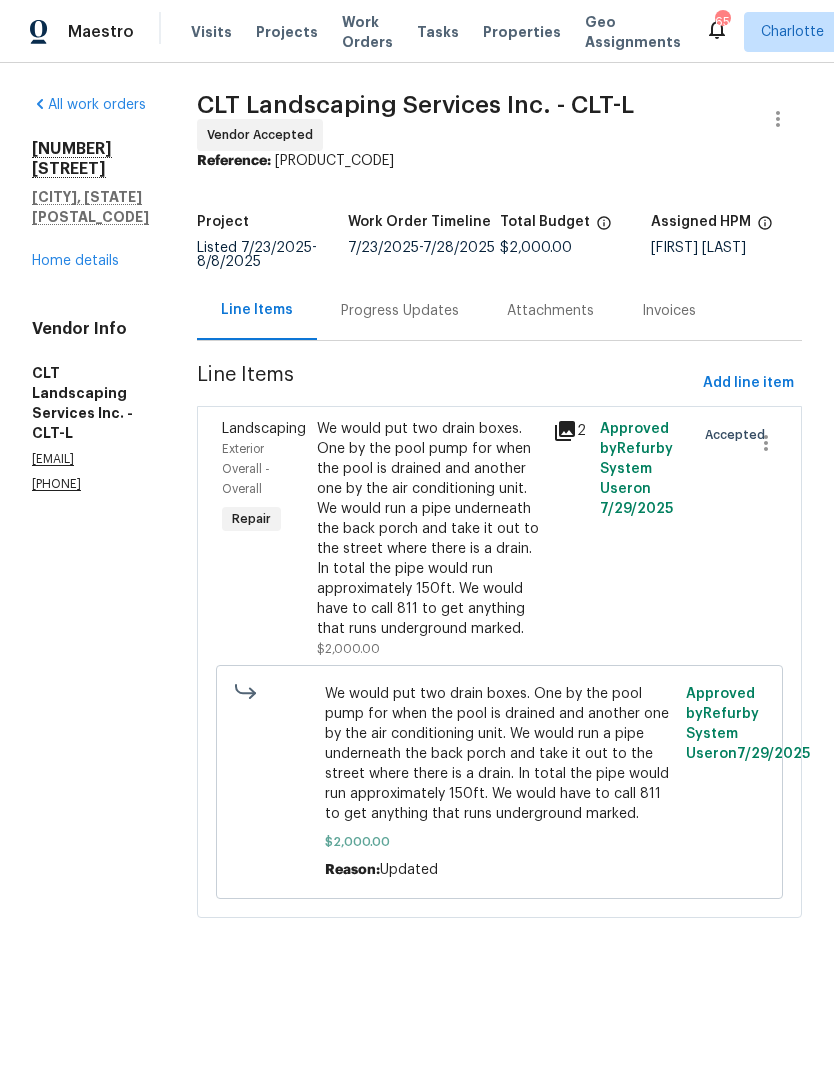 click on "Progress Updates" at bounding box center (400, 310) 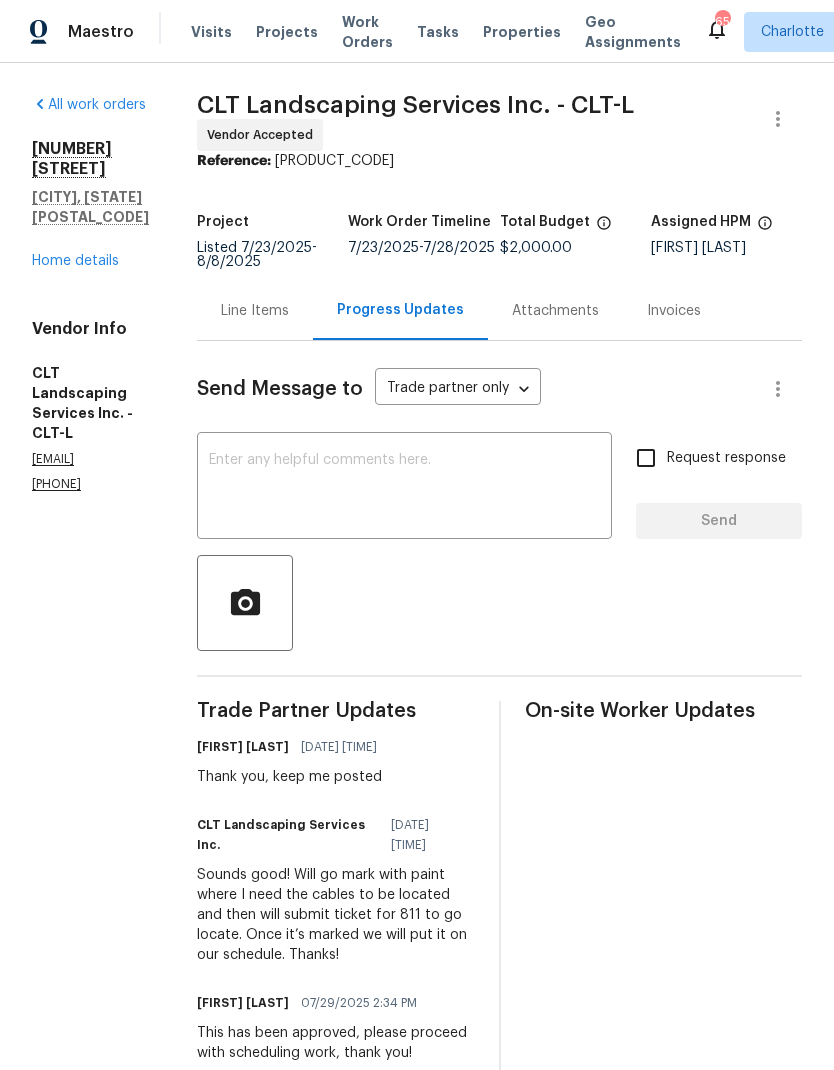 click on "Home details" at bounding box center (75, 261) 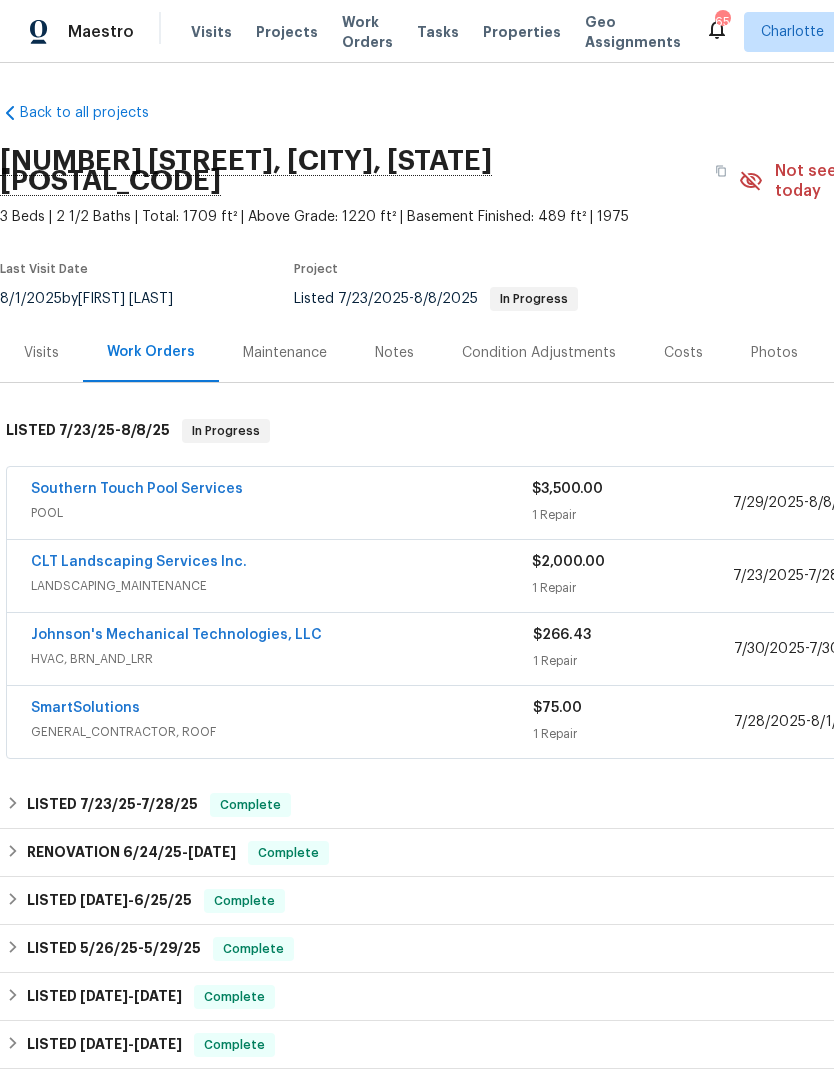 click on "Projects" at bounding box center (287, 32) 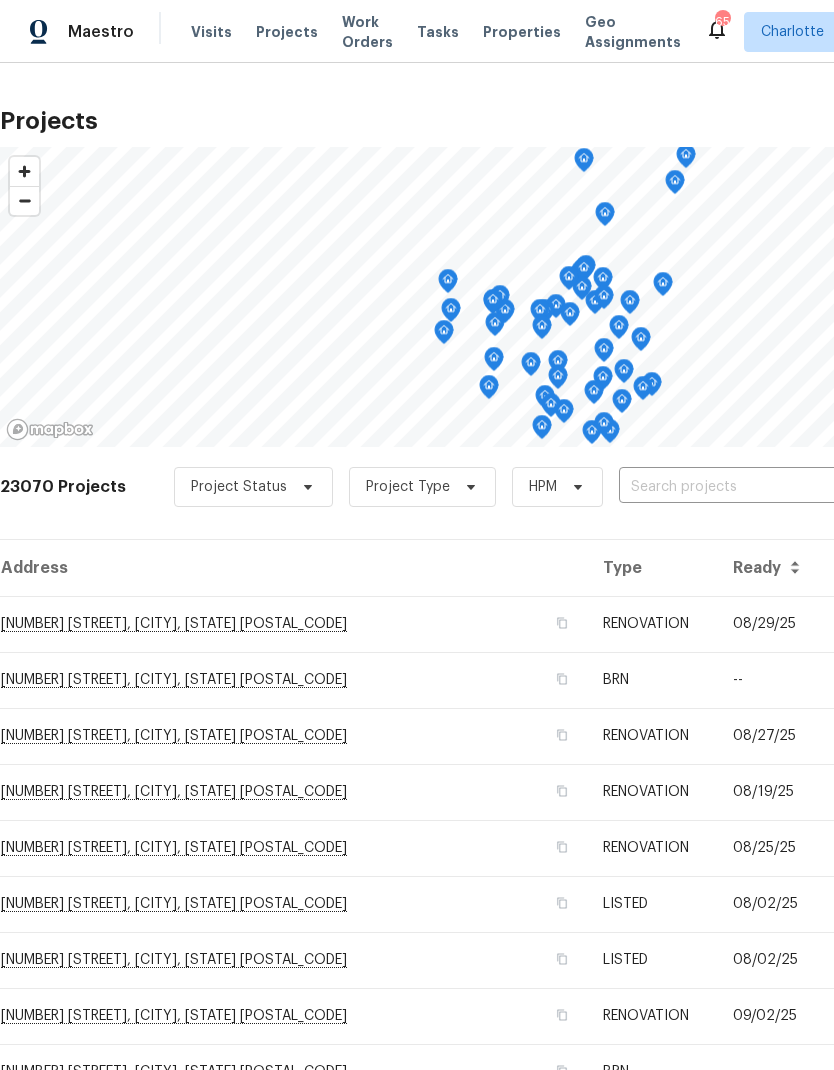 click at bounding box center [733, 487] 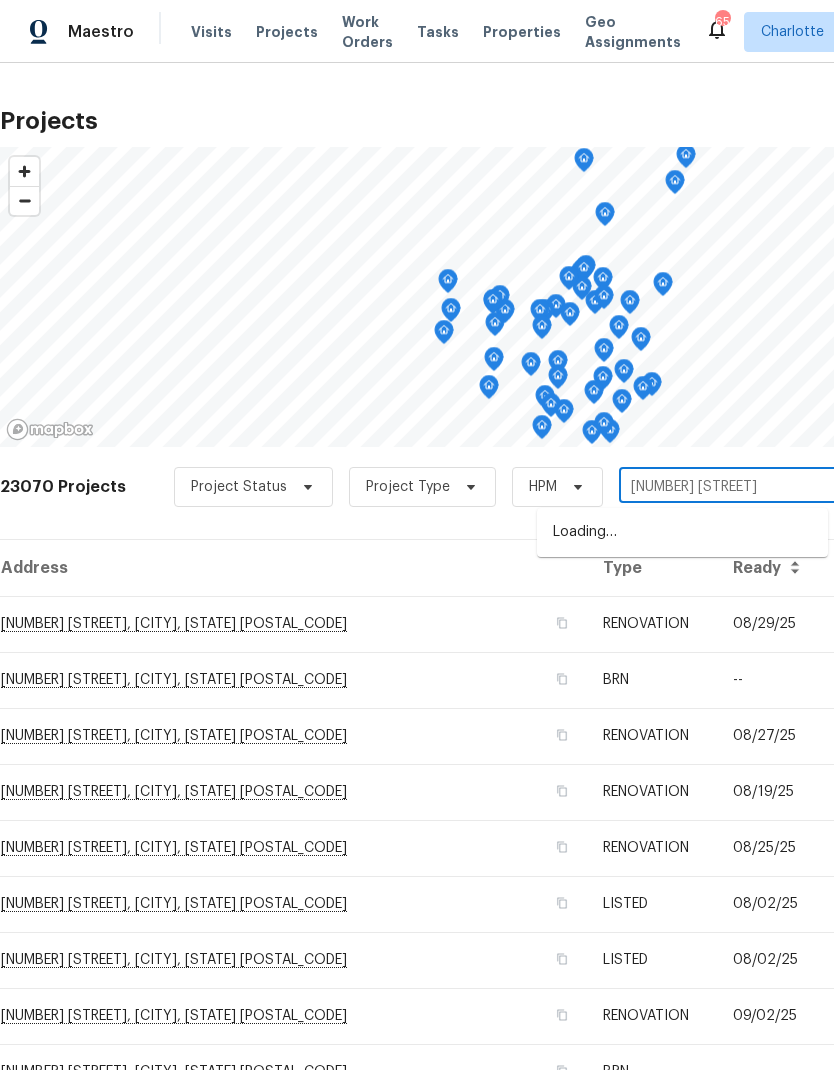 type on "[NUMBER] [STREET]" 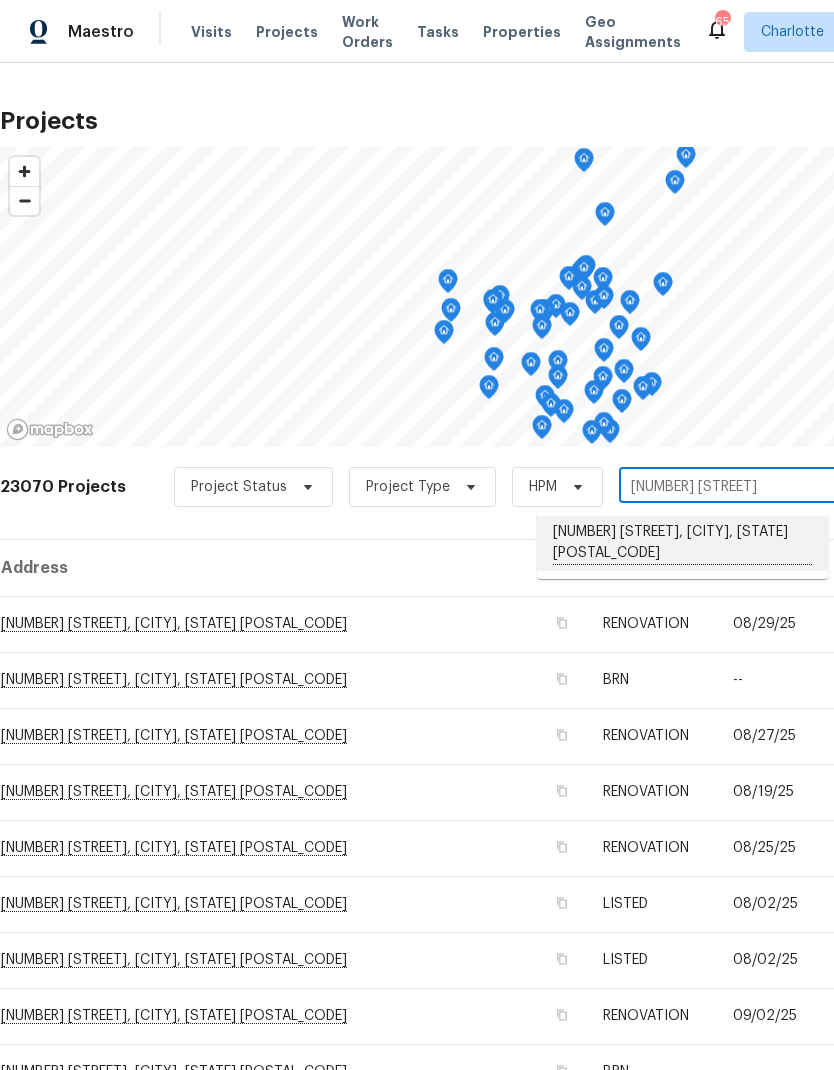 click on "[NUMBER] [STREET], [CITY], [STATE] [POSTAL_CODE]" at bounding box center [682, 543] 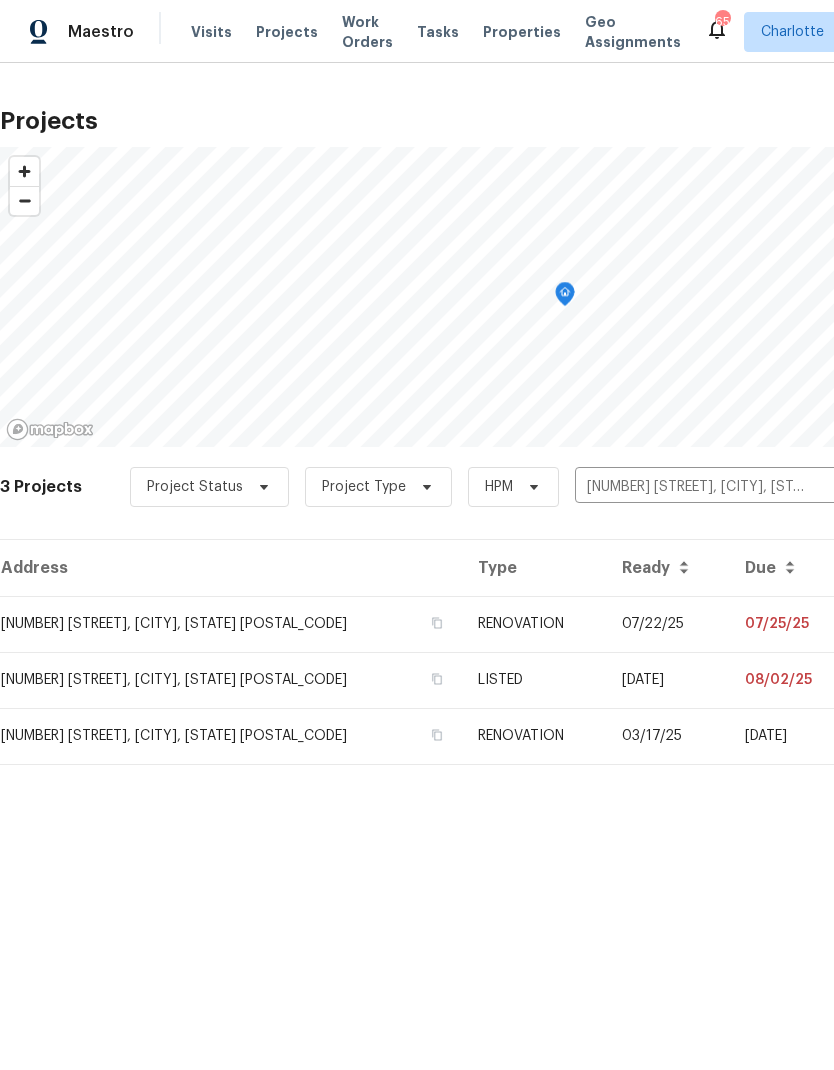 click on "07/25/25" at bounding box center [789, 624] 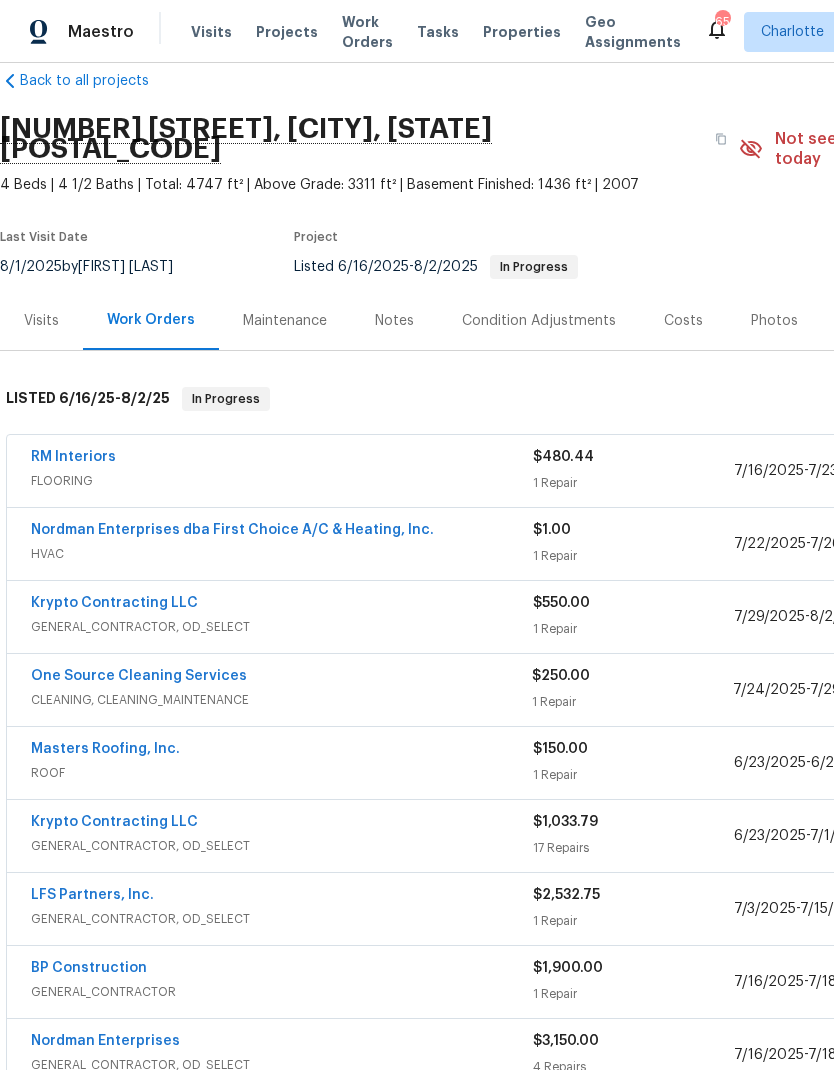scroll, scrollTop: 33, scrollLeft: 0, axis: vertical 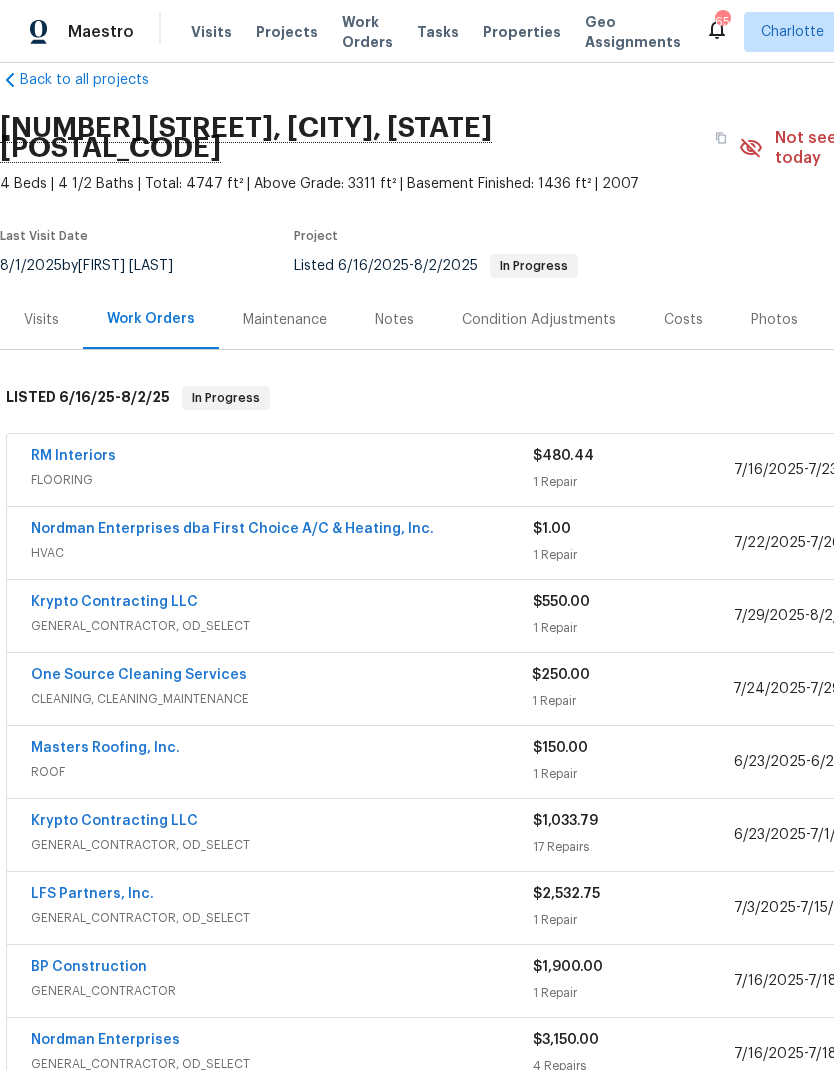 click on "One Source Cleaning Services" at bounding box center [139, 675] 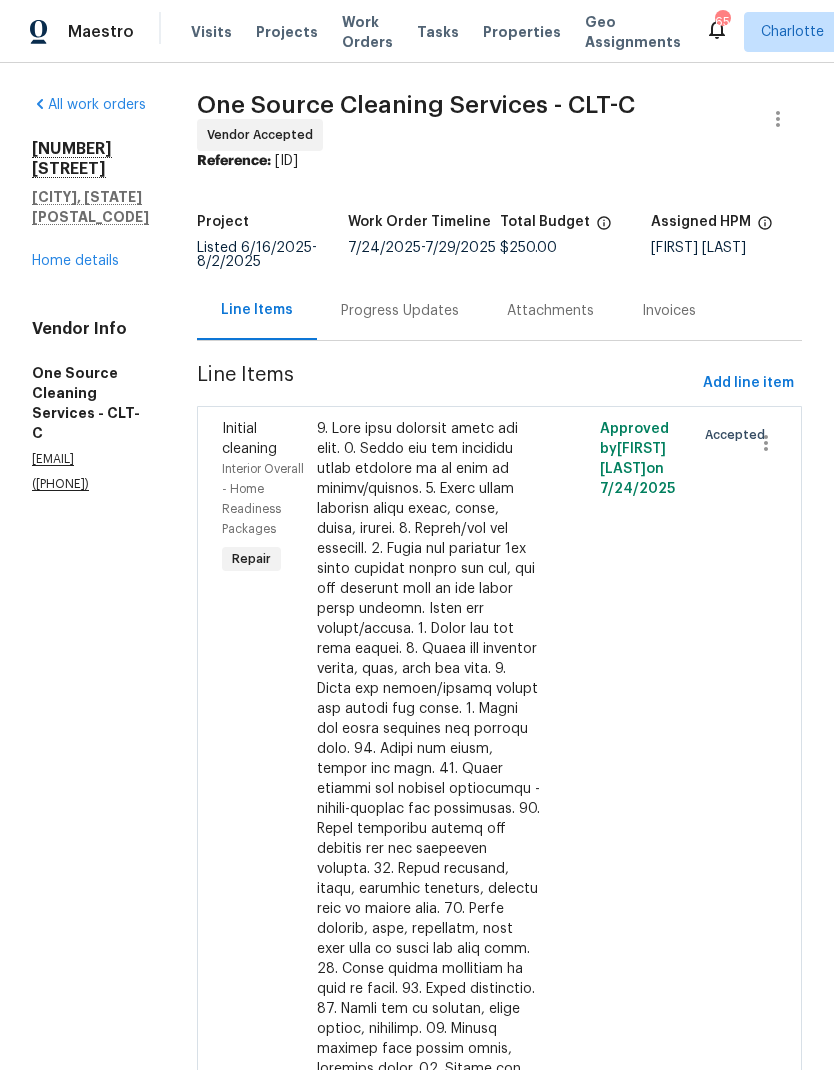 click on "Progress Updates" at bounding box center (400, 311) 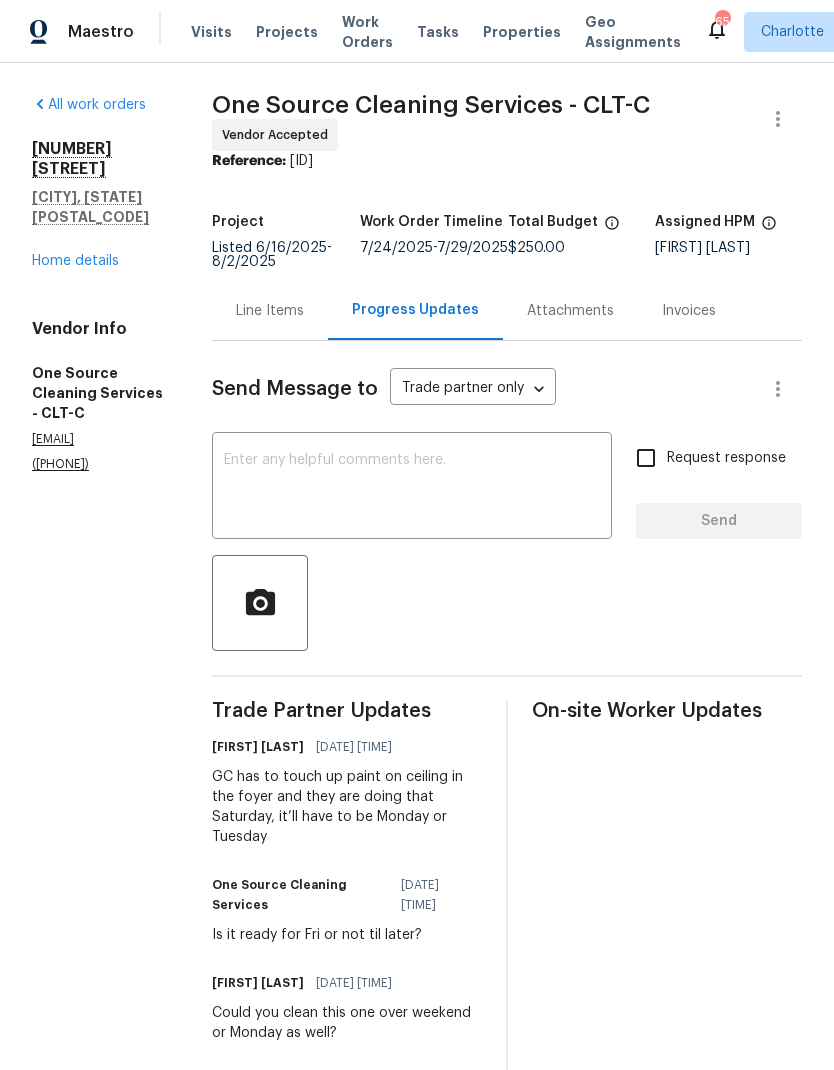 click on "Home details" at bounding box center [75, 261] 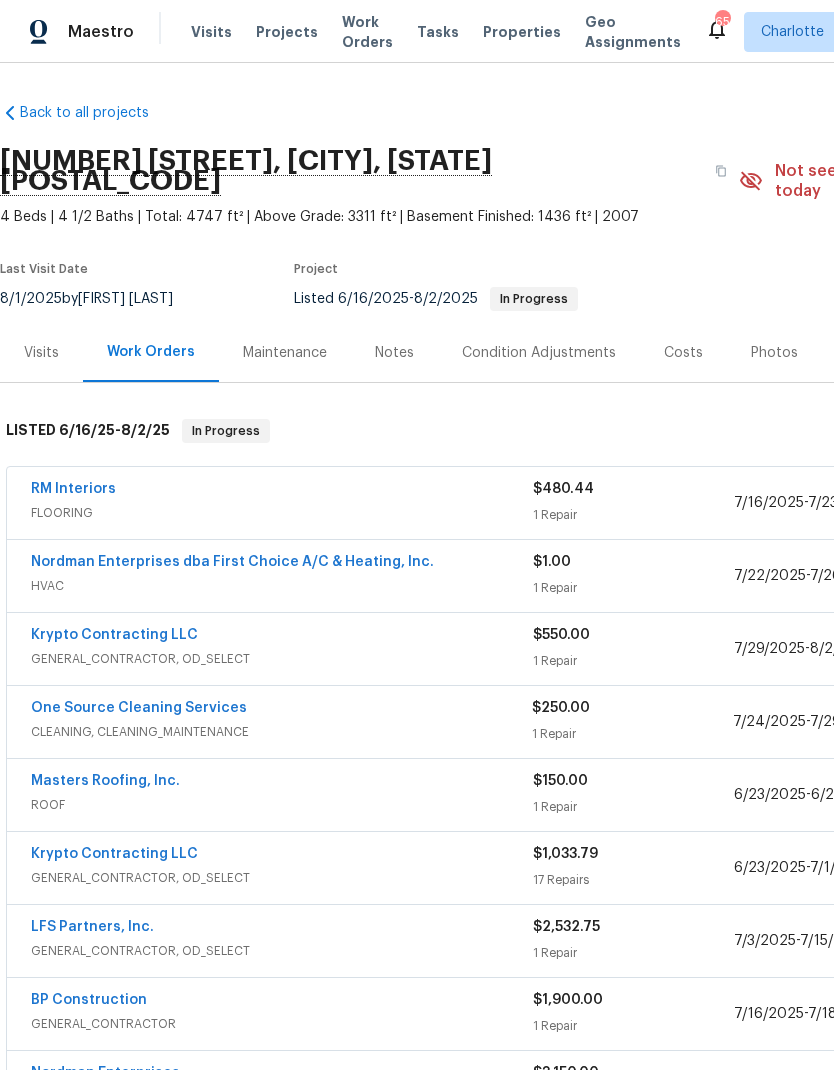 click on "Visits" at bounding box center (211, 32) 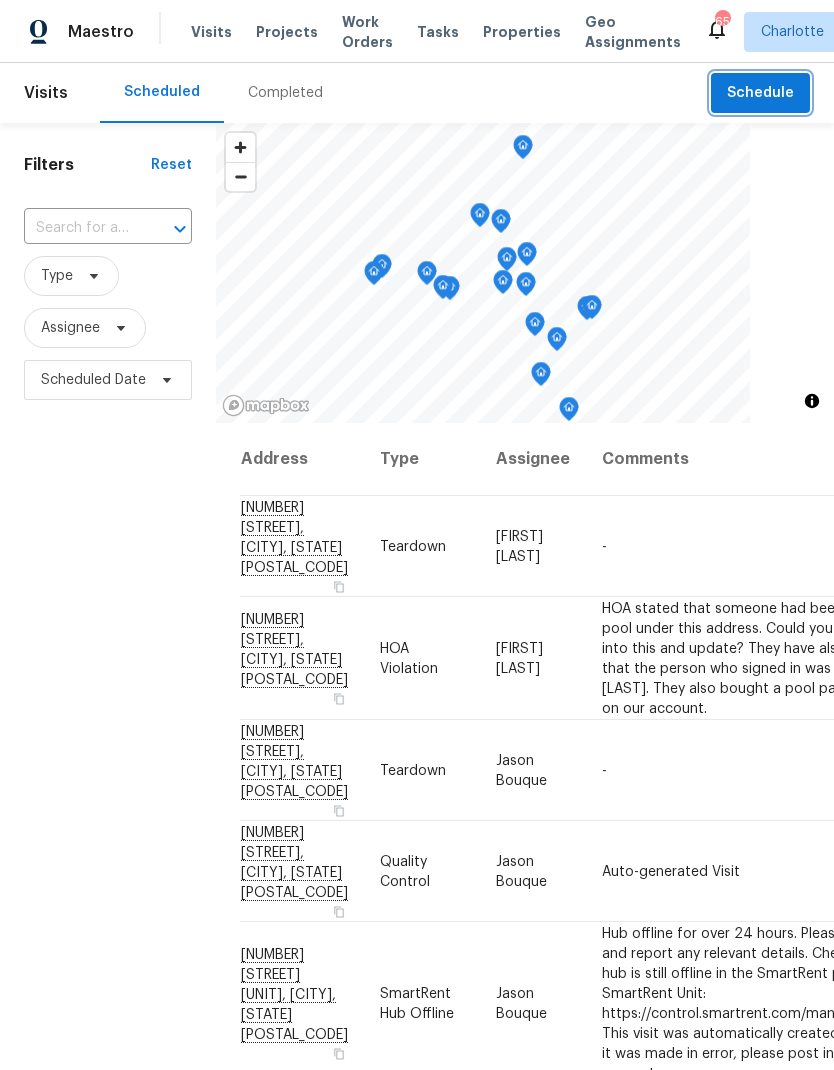 click on "Schedule" at bounding box center [760, 93] 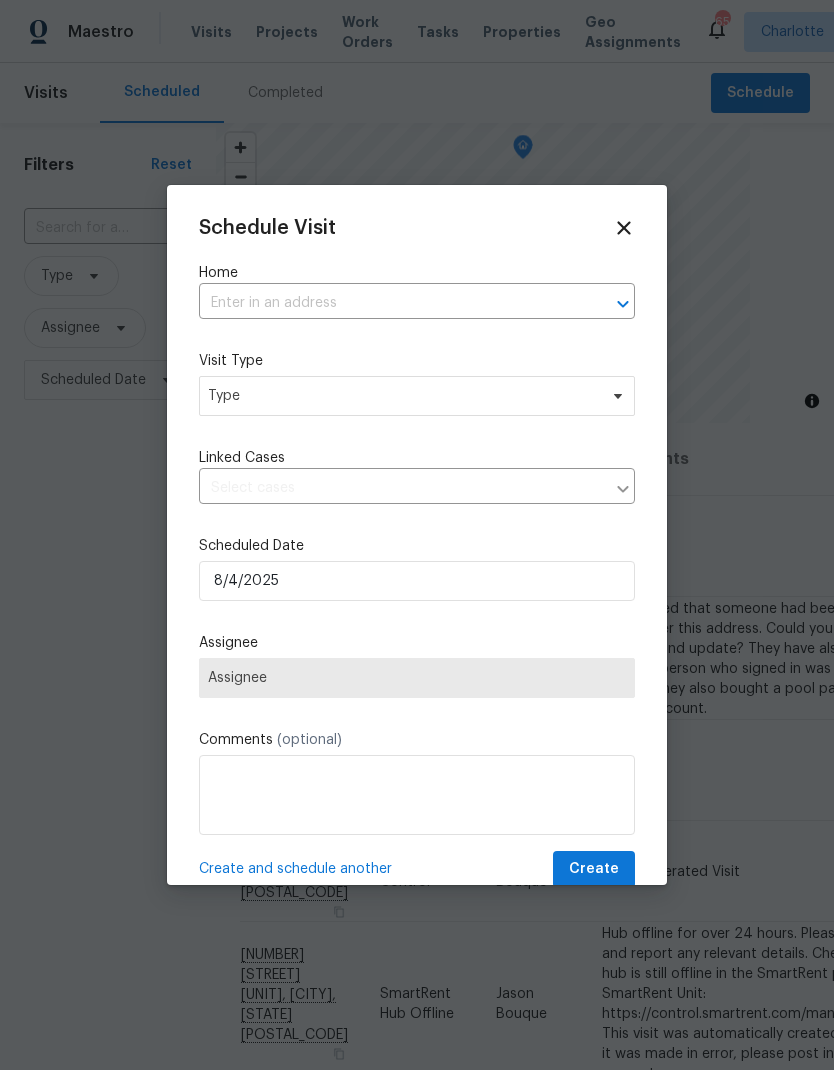 click 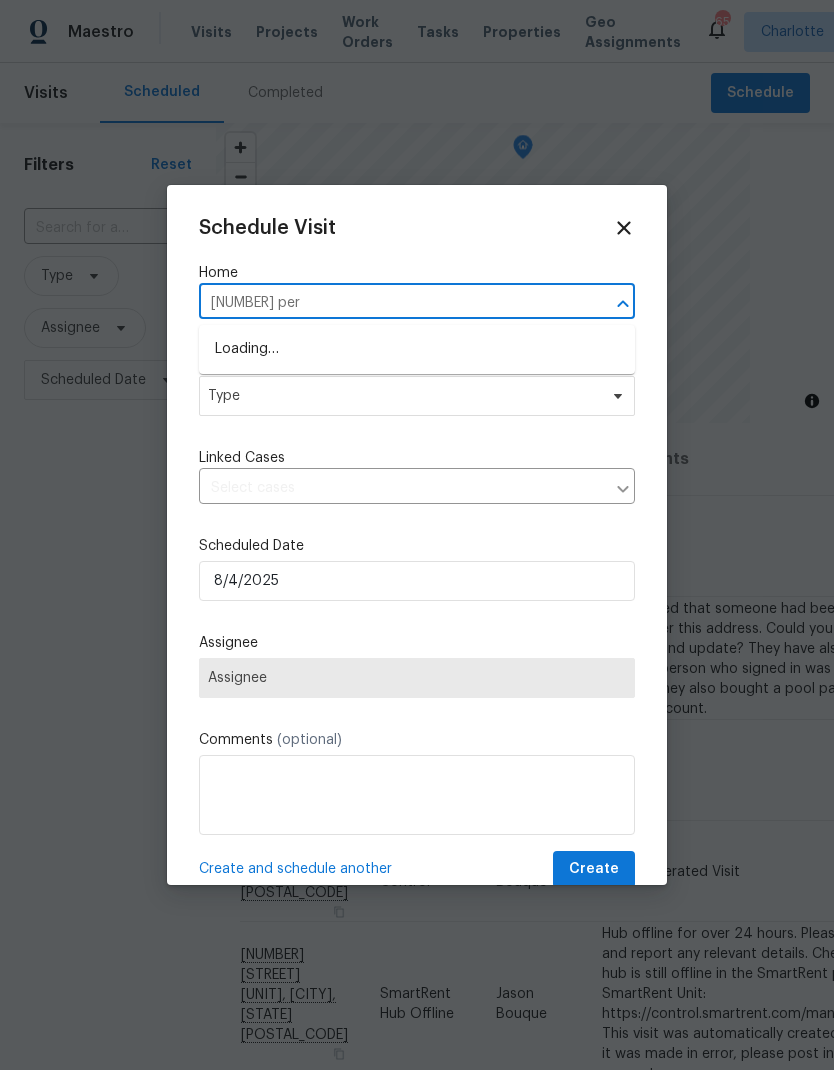 type on "[NUMBER] [STREET]" 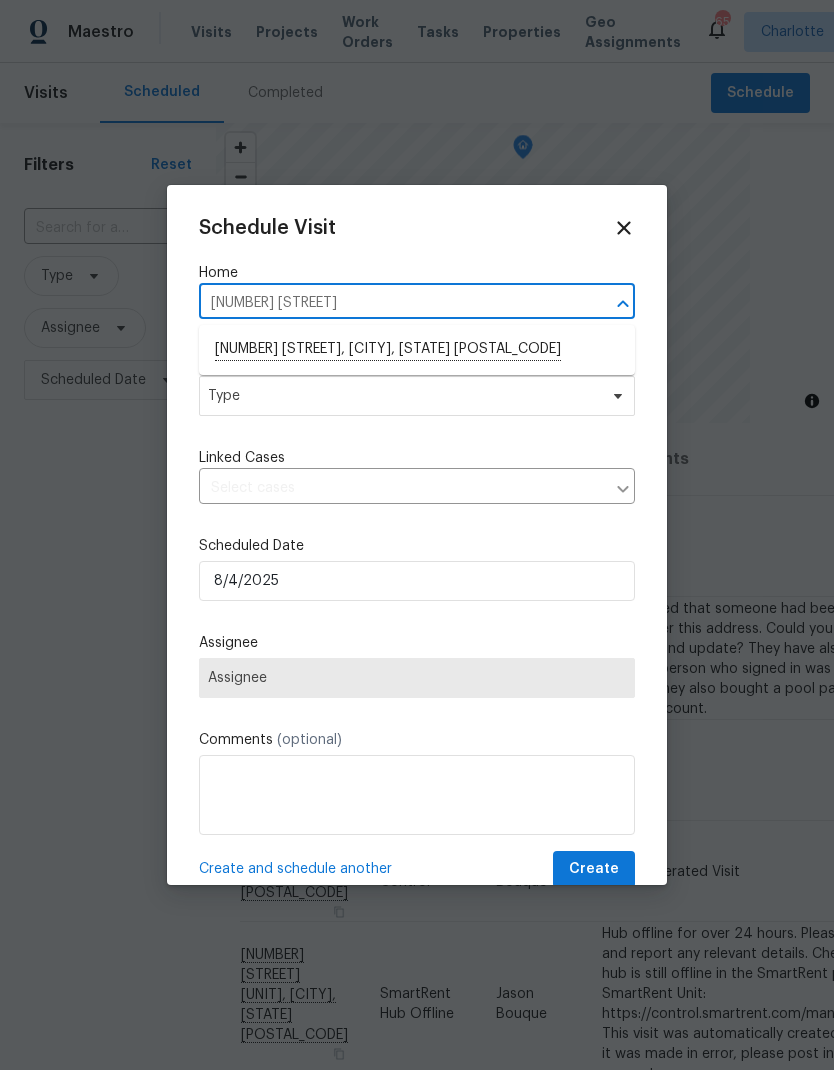 click on "[NUMBER] [STREET], [CITY], [STATE] [POSTAL_CODE]" at bounding box center (417, 350) 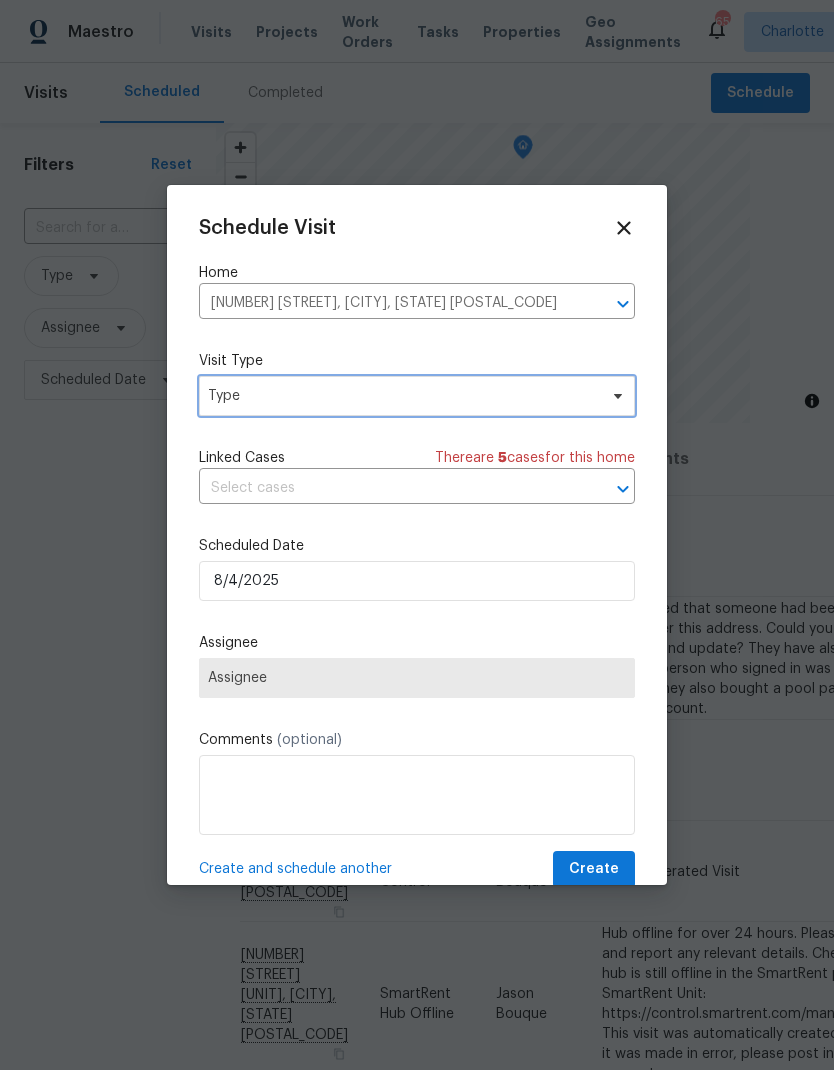 click 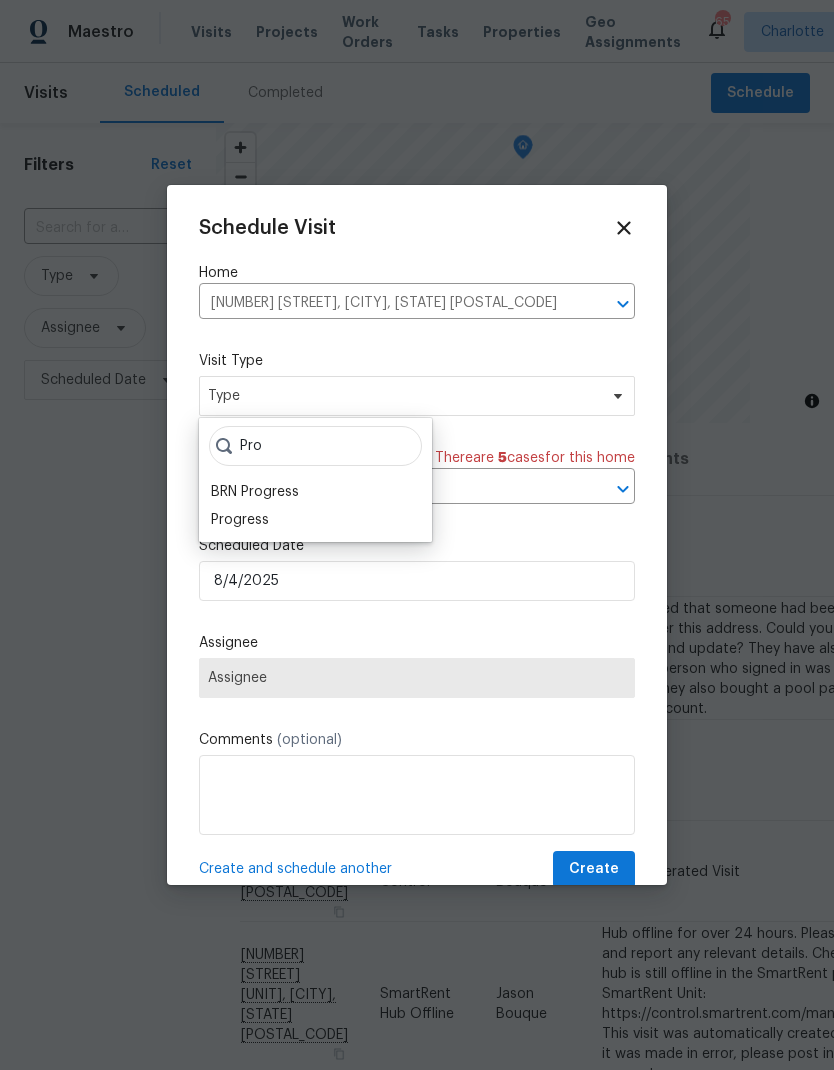 type on "Pro" 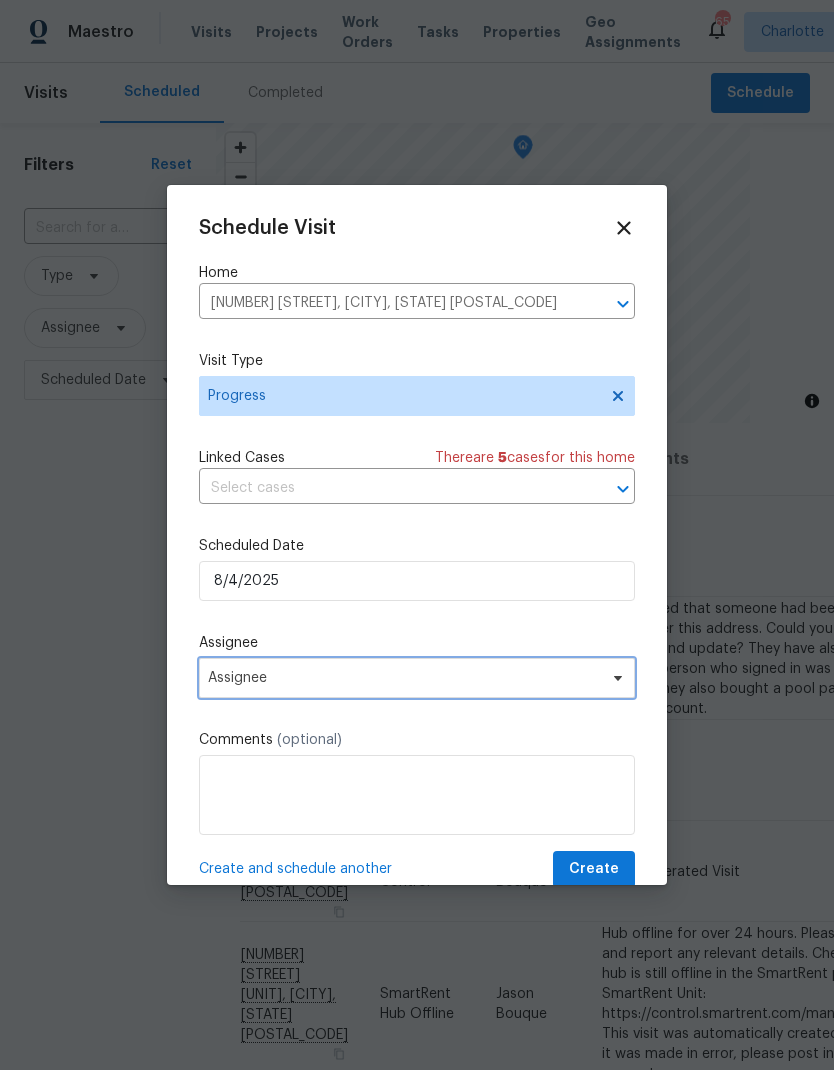 click on "Assignee" at bounding box center (417, 678) 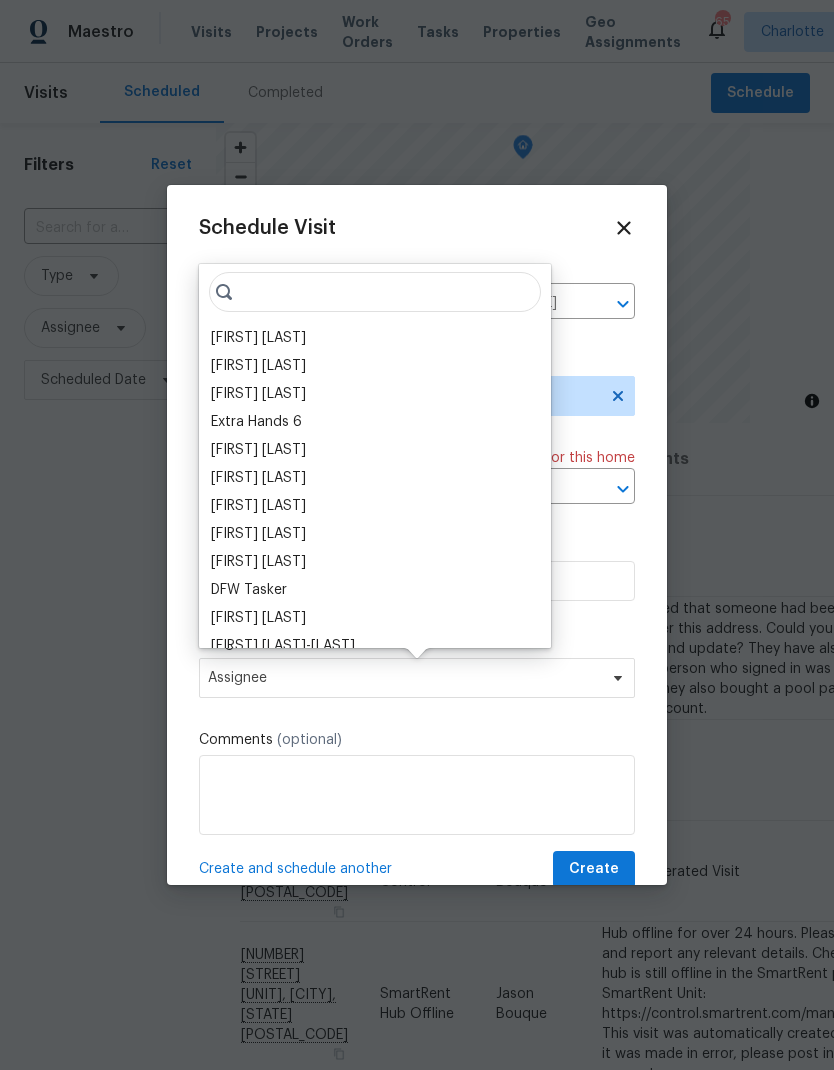 click on "[FIRST] [LAST]" at bounding box center (258, 338) 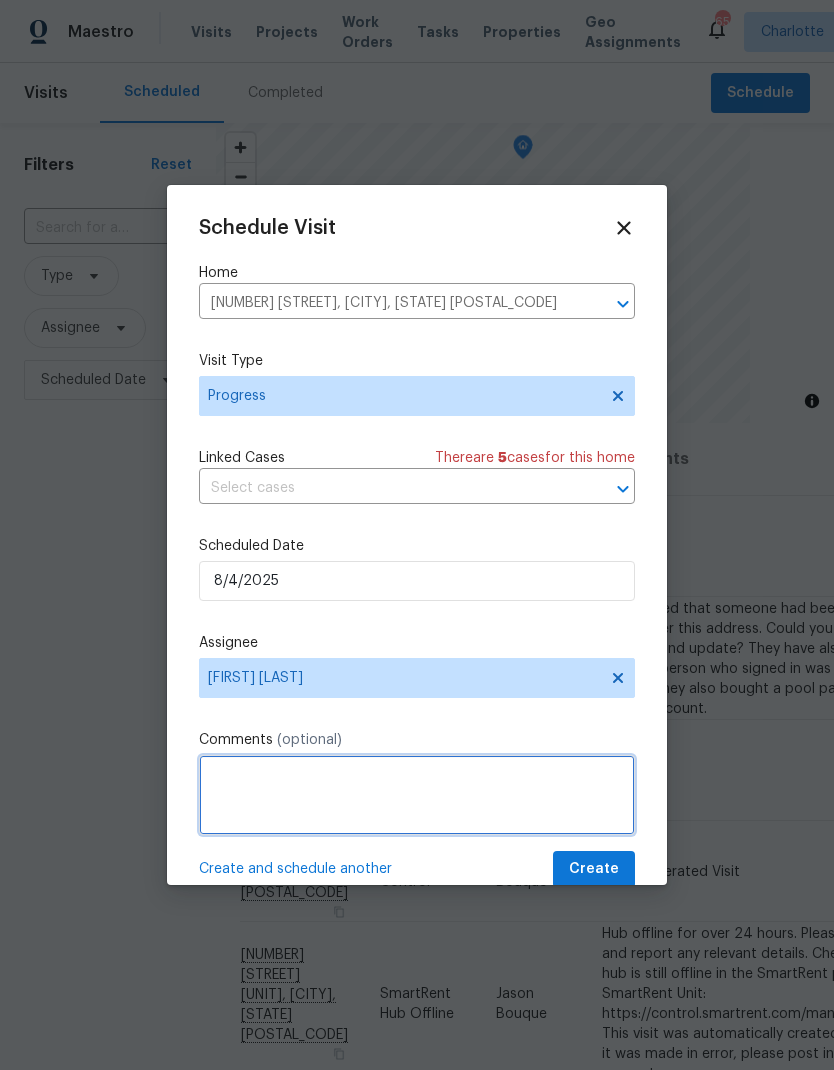 click at bounding box center (417, 795) 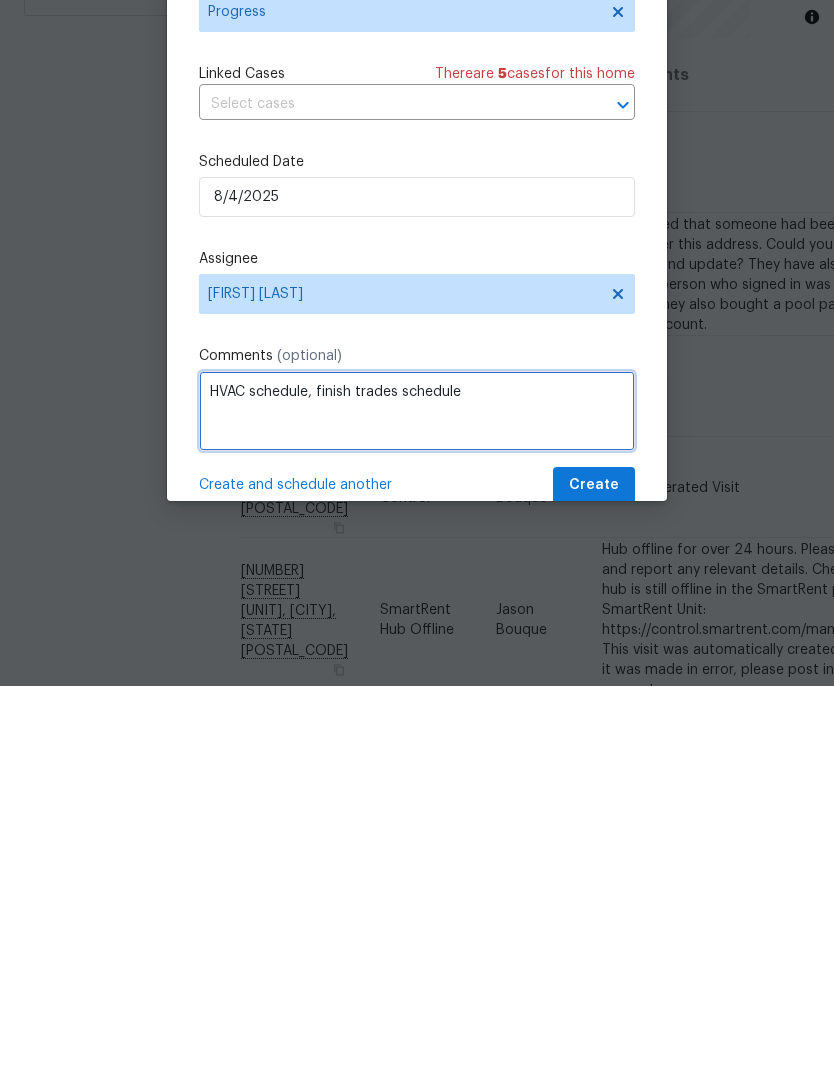 type on "HVAC schedule, finish trades schedule" 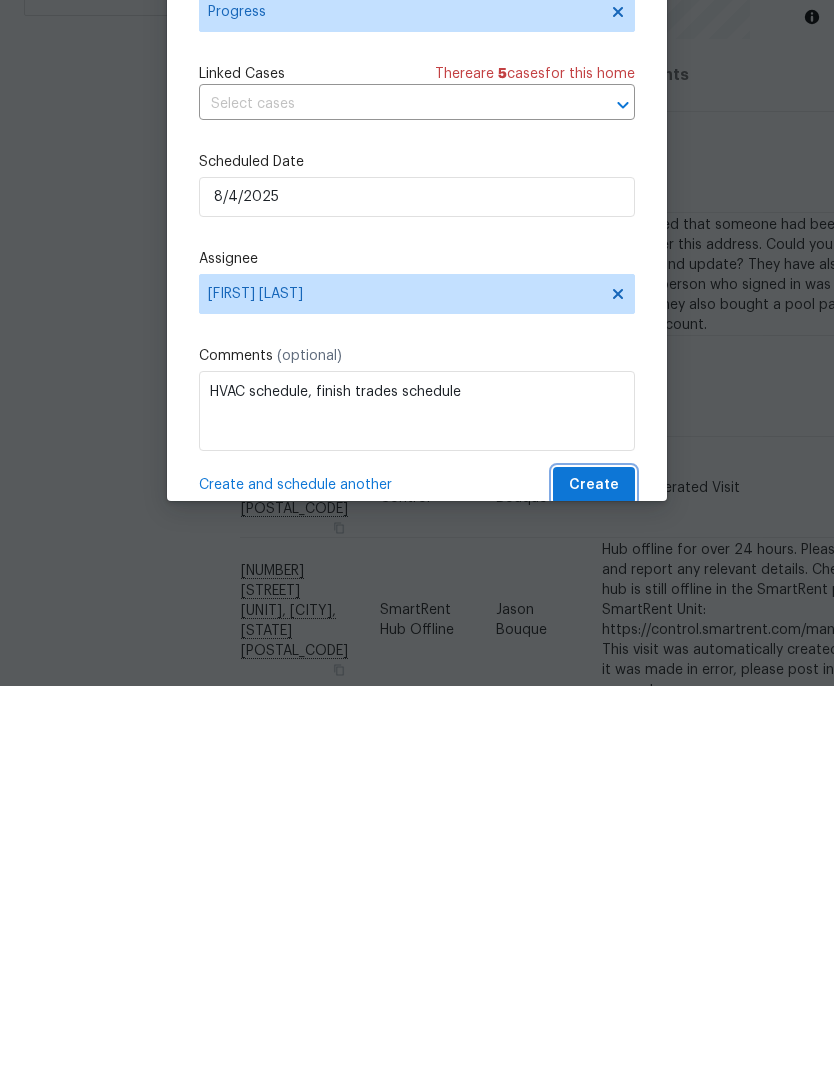 click on "Create" at bounding box center (594, 869) 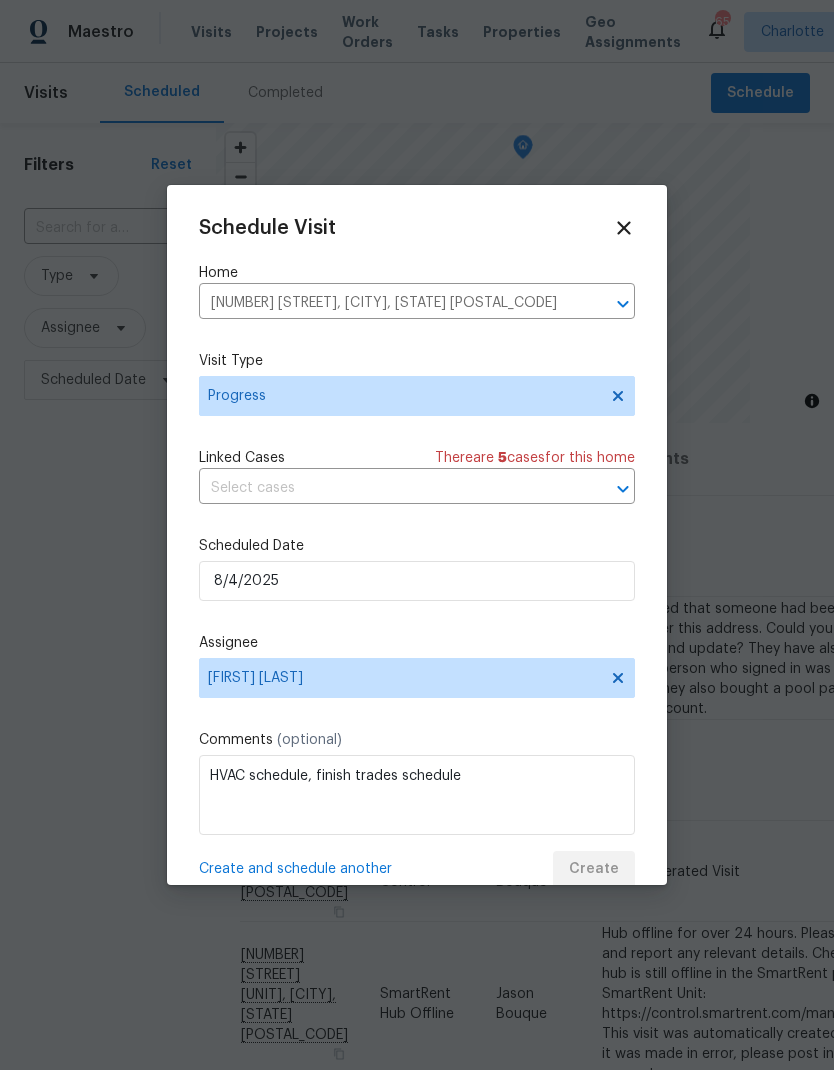 scroll, scrollTop: 0, scrollLeft: 0, axis: both 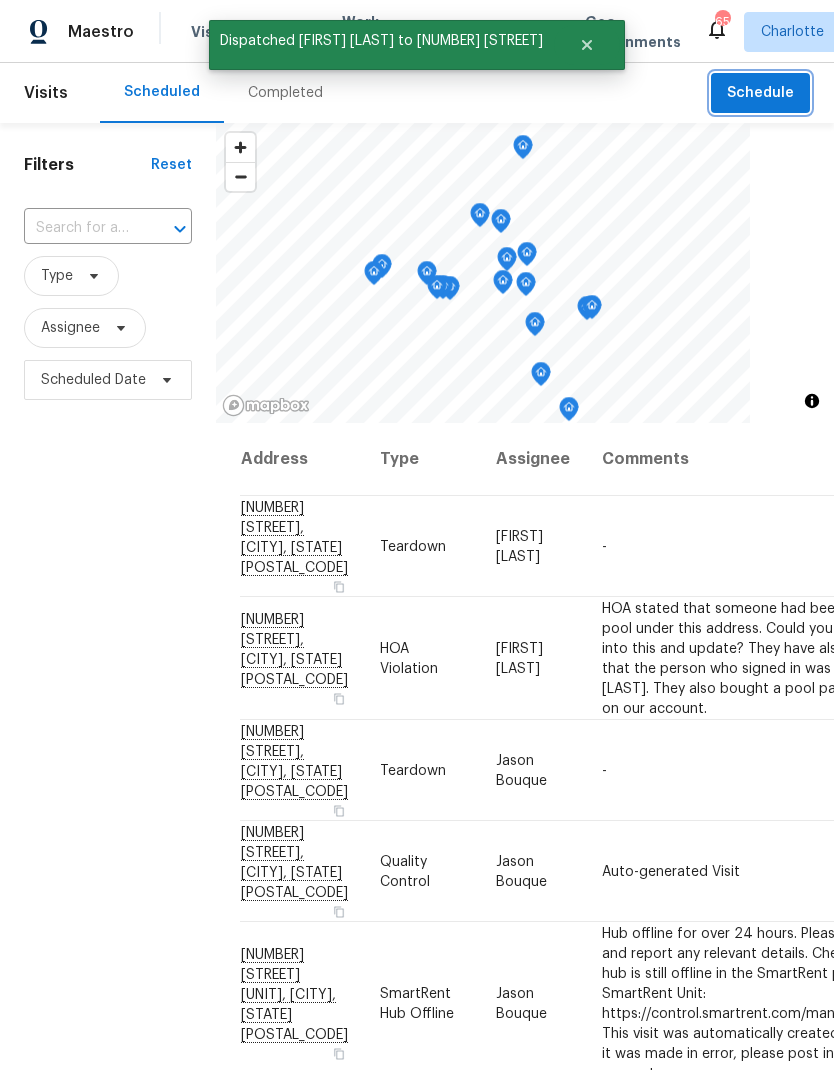 click on "Schedule" at bounding box center [760, 93] 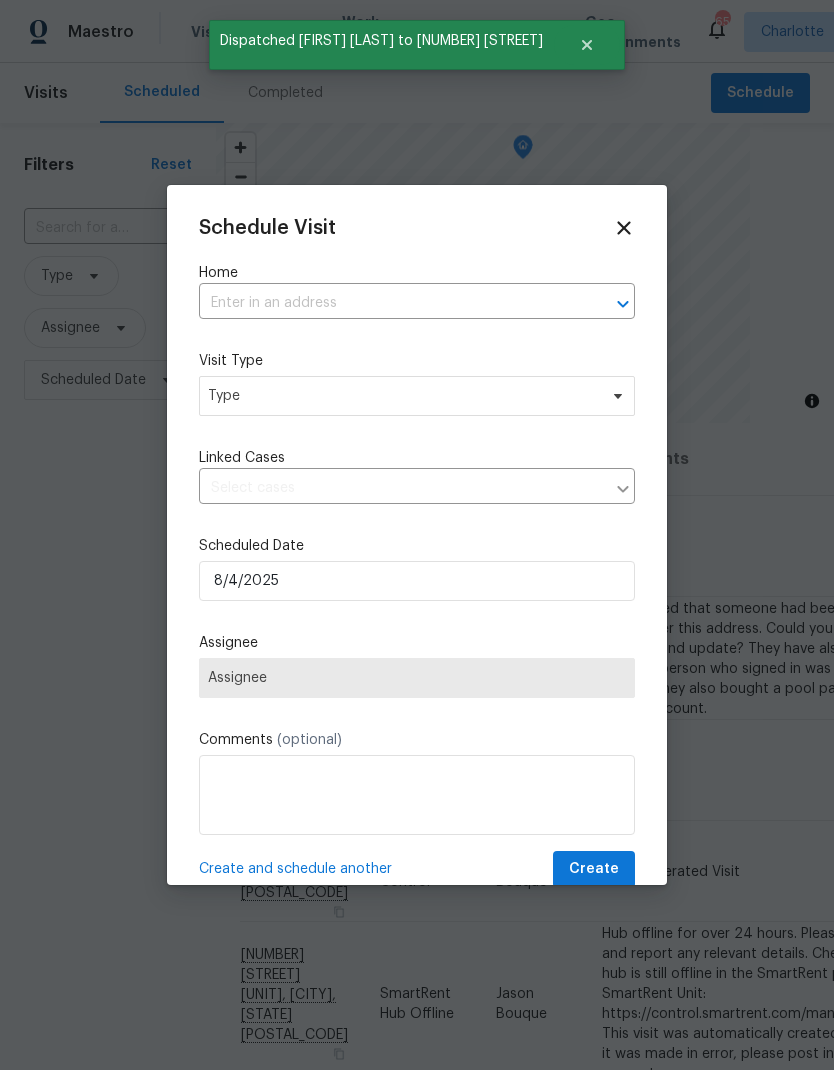 click 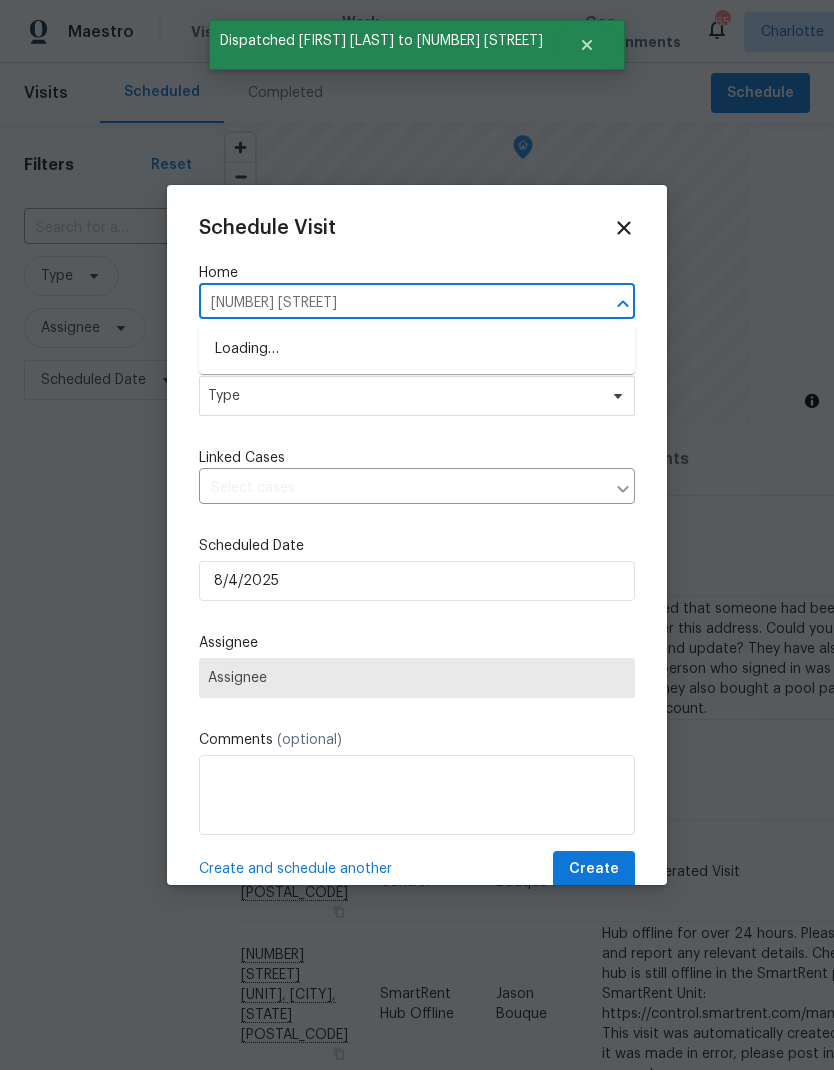 type on "[NUMBER] [STREET]" 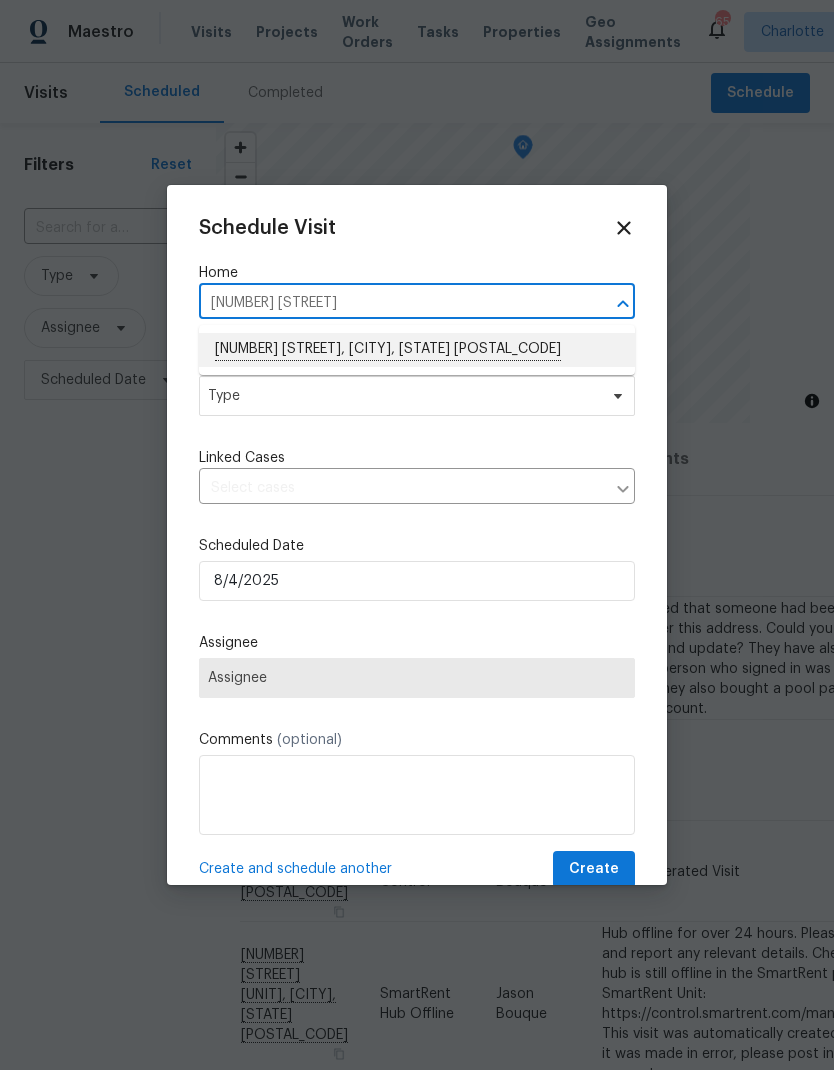 click on "[NUMBER] [STREET], [CITY], [STATE] [POSTAL_CODE]" at bounding box center [417, 350] 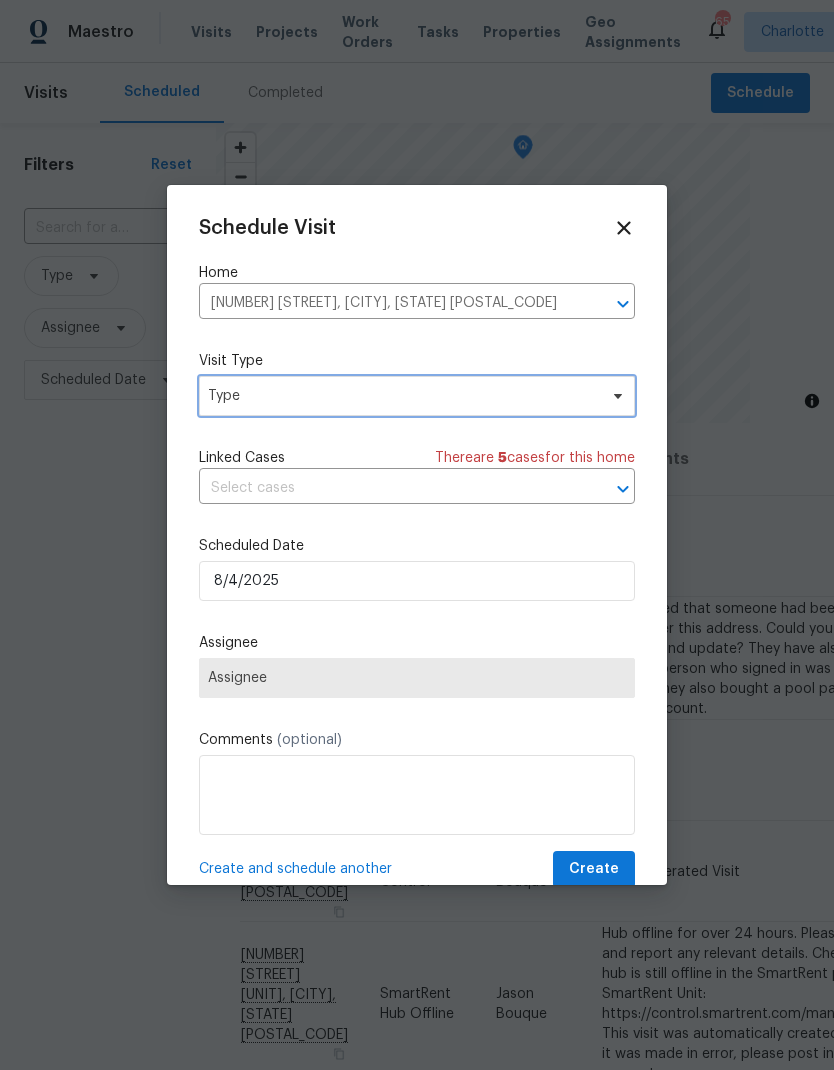click 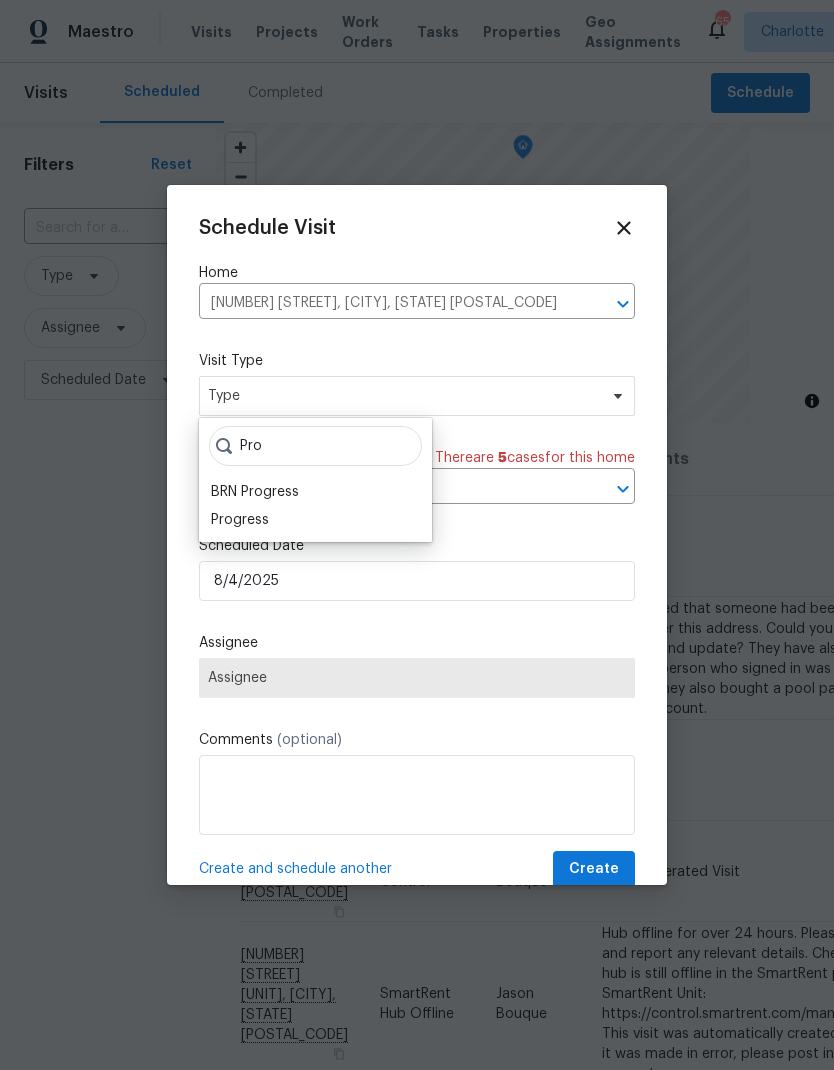 type on "Pro" 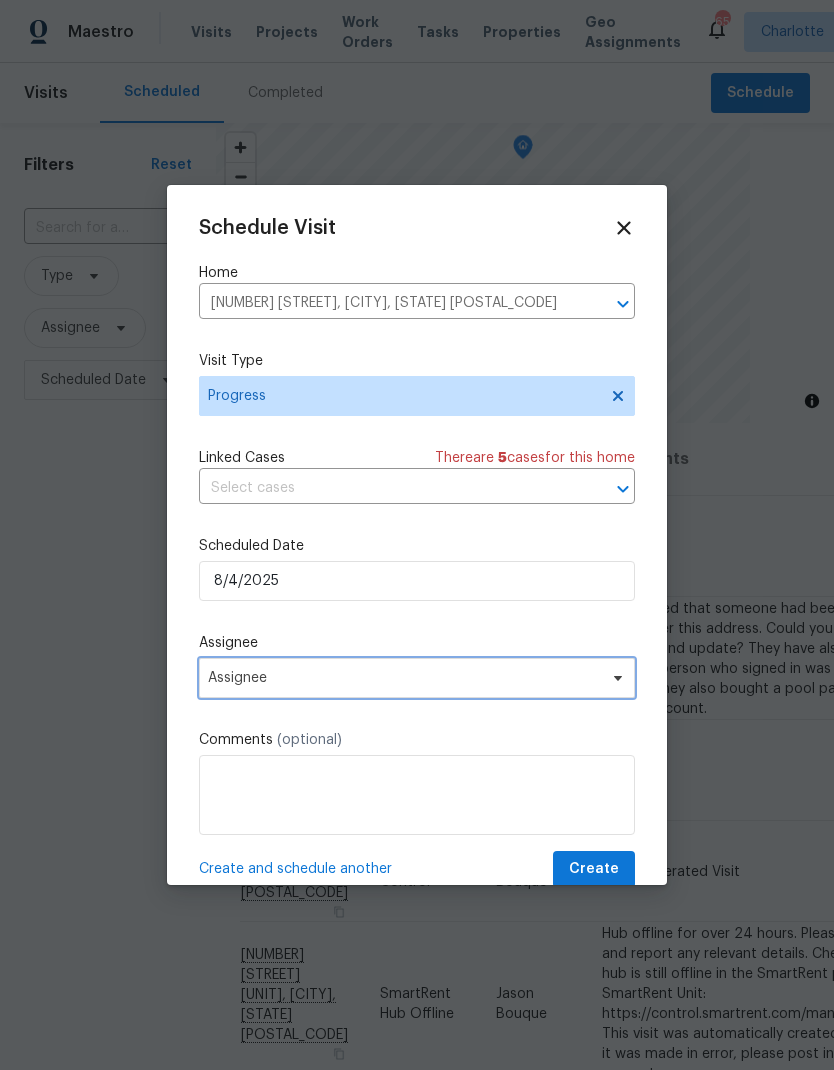 click on "Assignee" at bounding box center (417, 678) 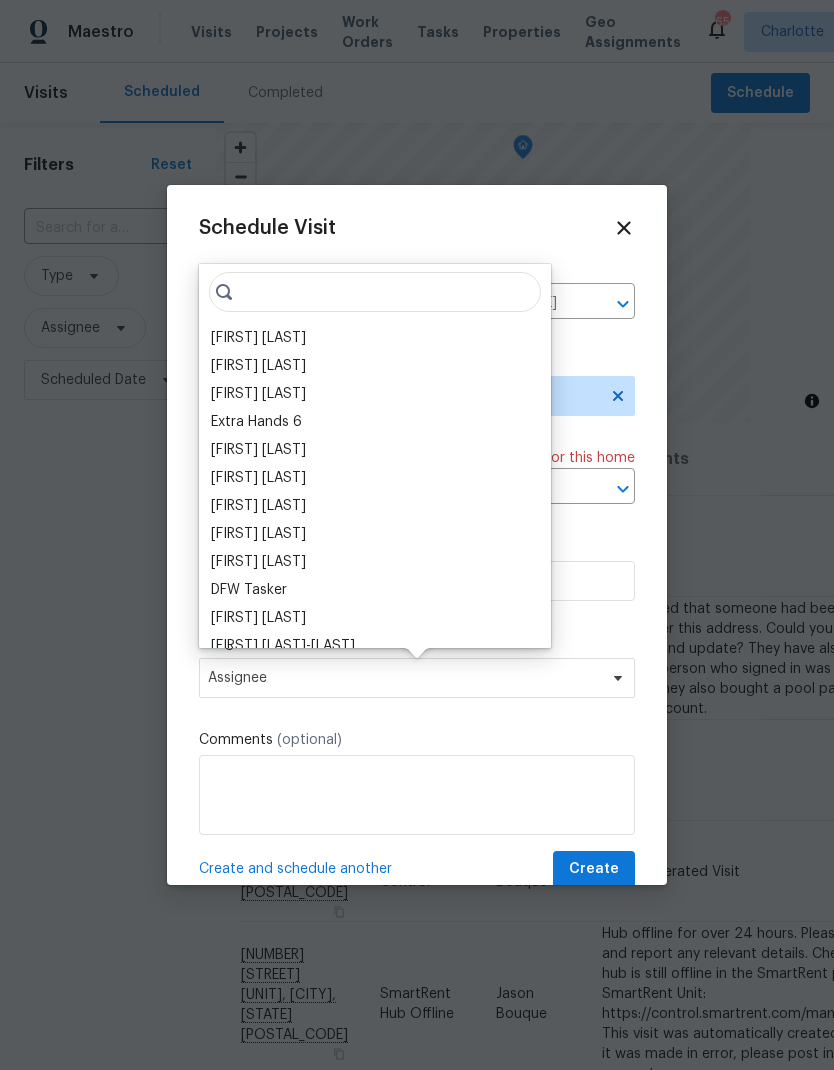 click on "[FIRST] [LAST]" at bounding box center (258, 338) 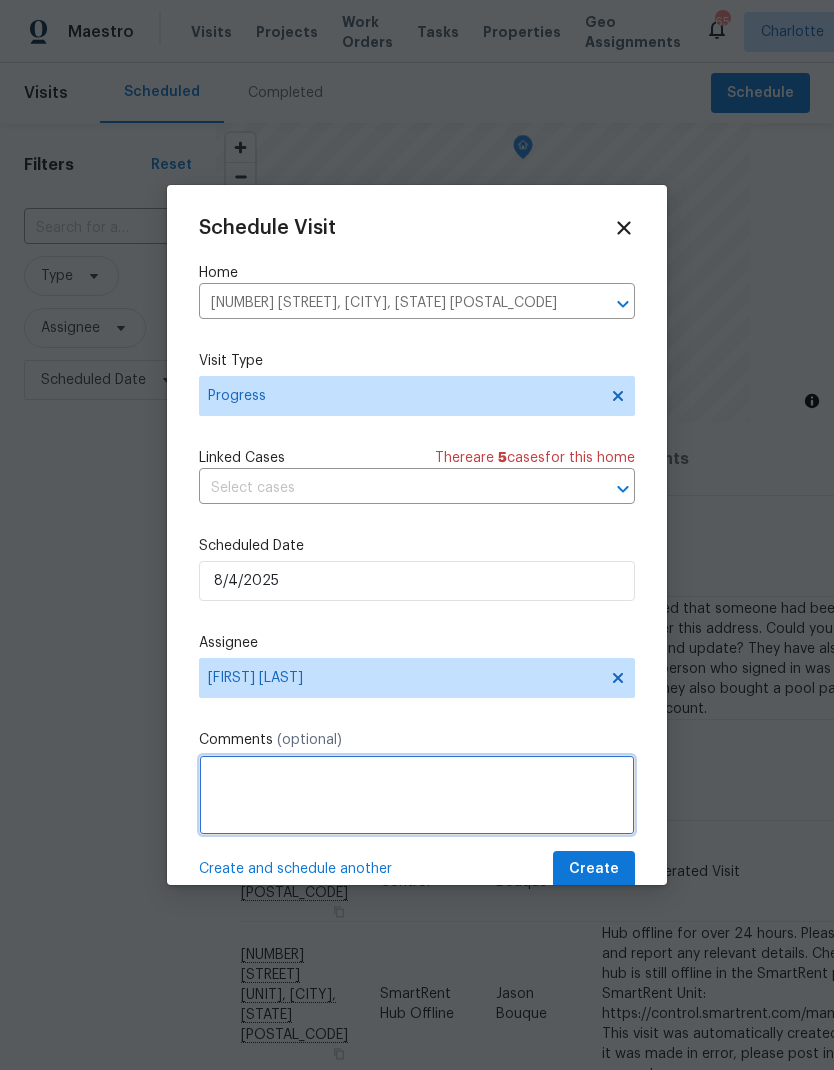click at bounding box center [417, 795] 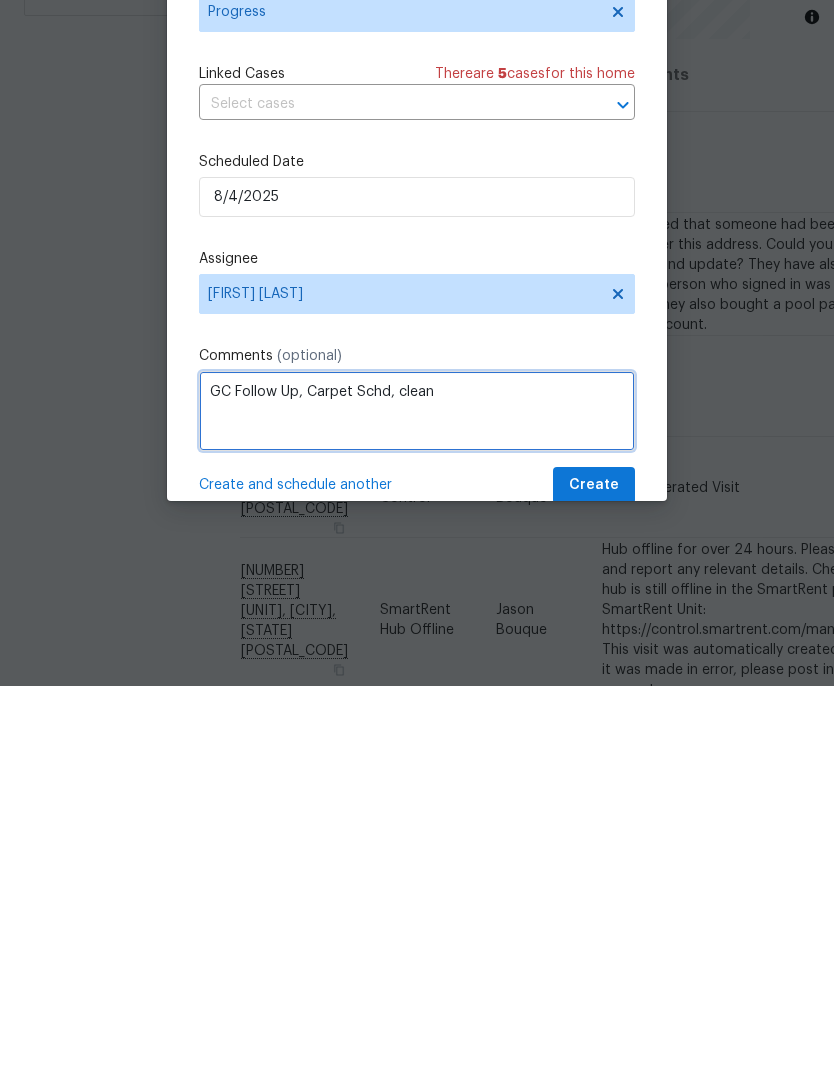 type on "GC Follow Up, Carpet Schd, clean" 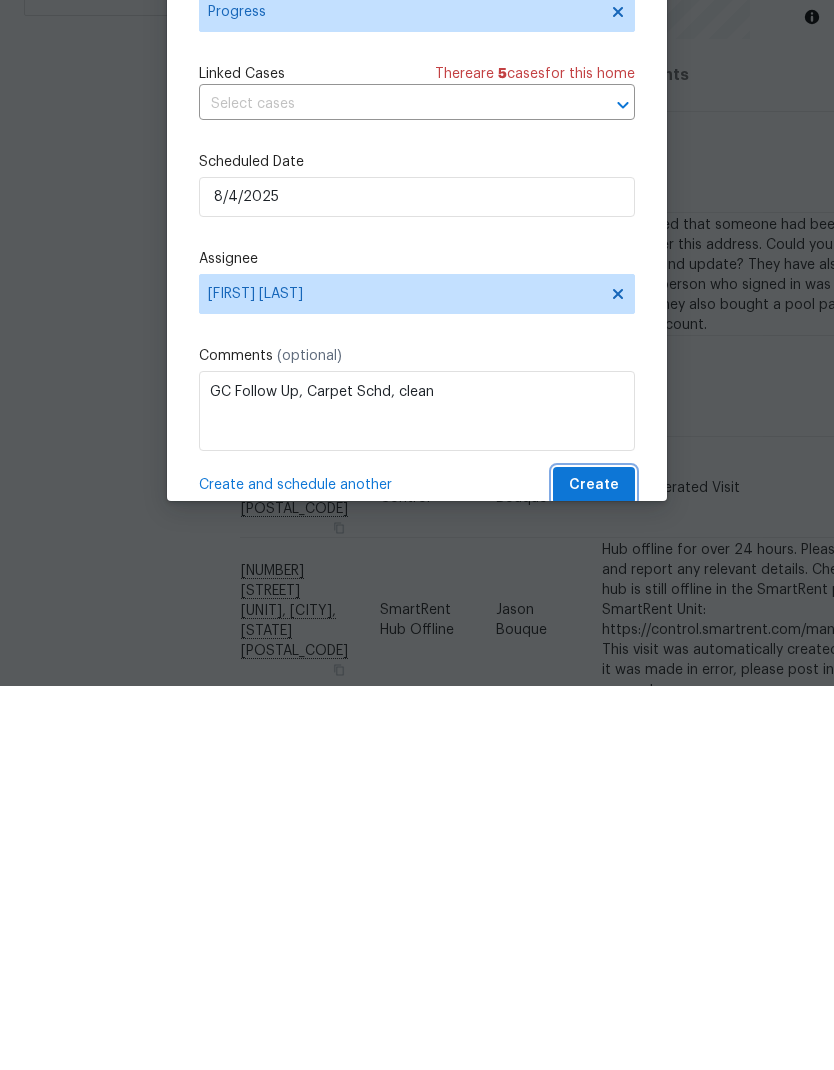 click on "Create" at bounding box center [594, 869] 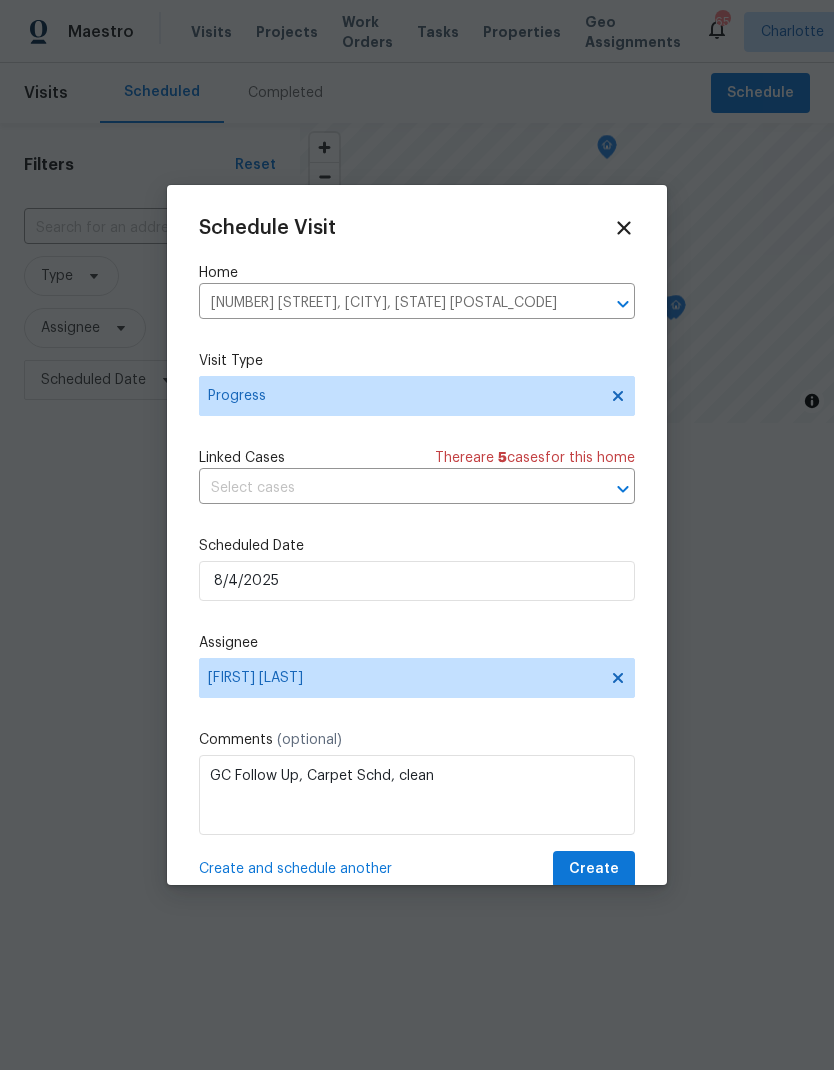 scroll, scrollTop: 0, scrollLeft: 0, axis: both 